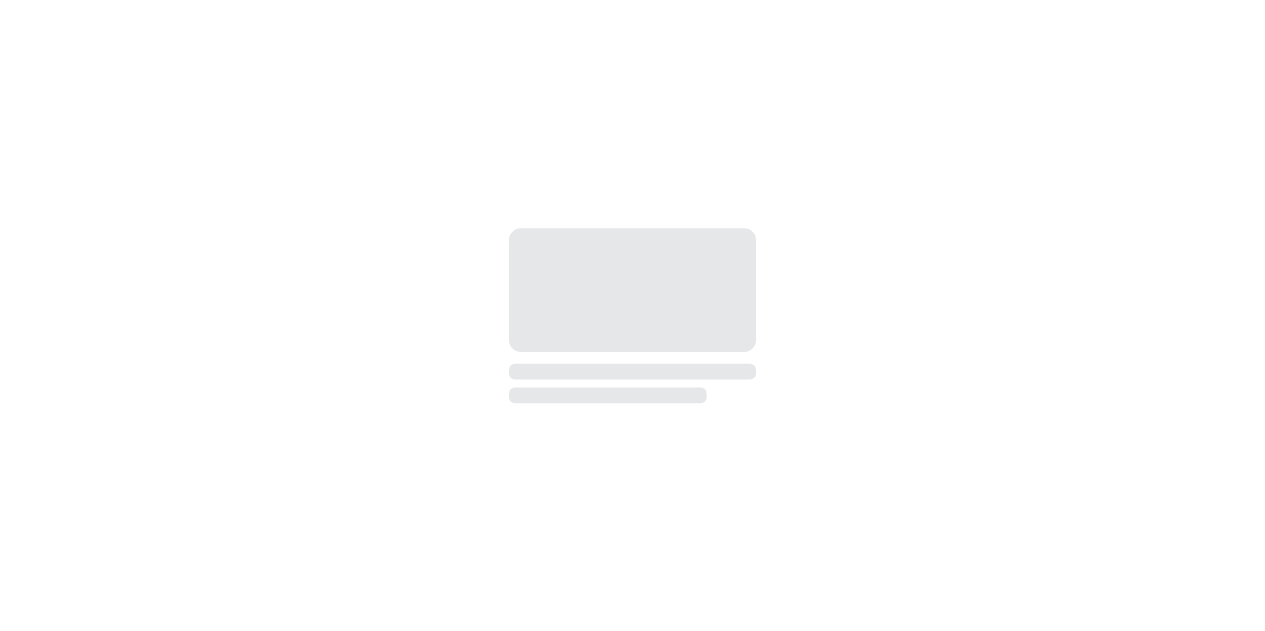 scroll, scrollTop: 0, scrollLeft: 0, axis: both 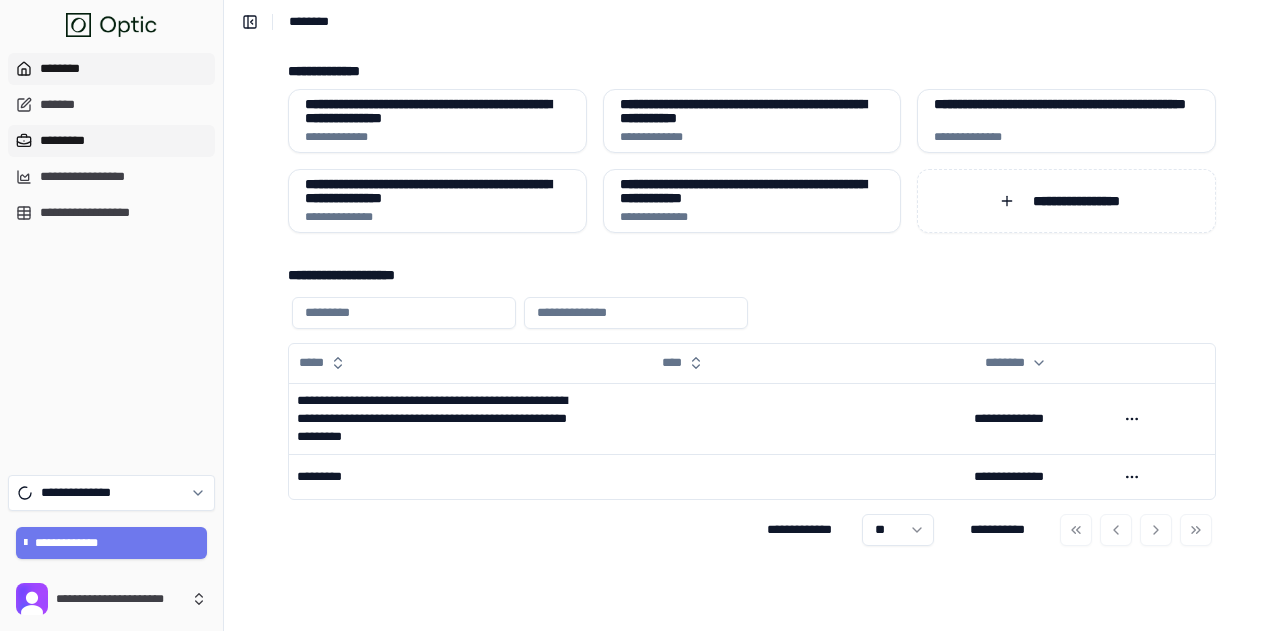 click on "*********" at bounding box center [111, 141] 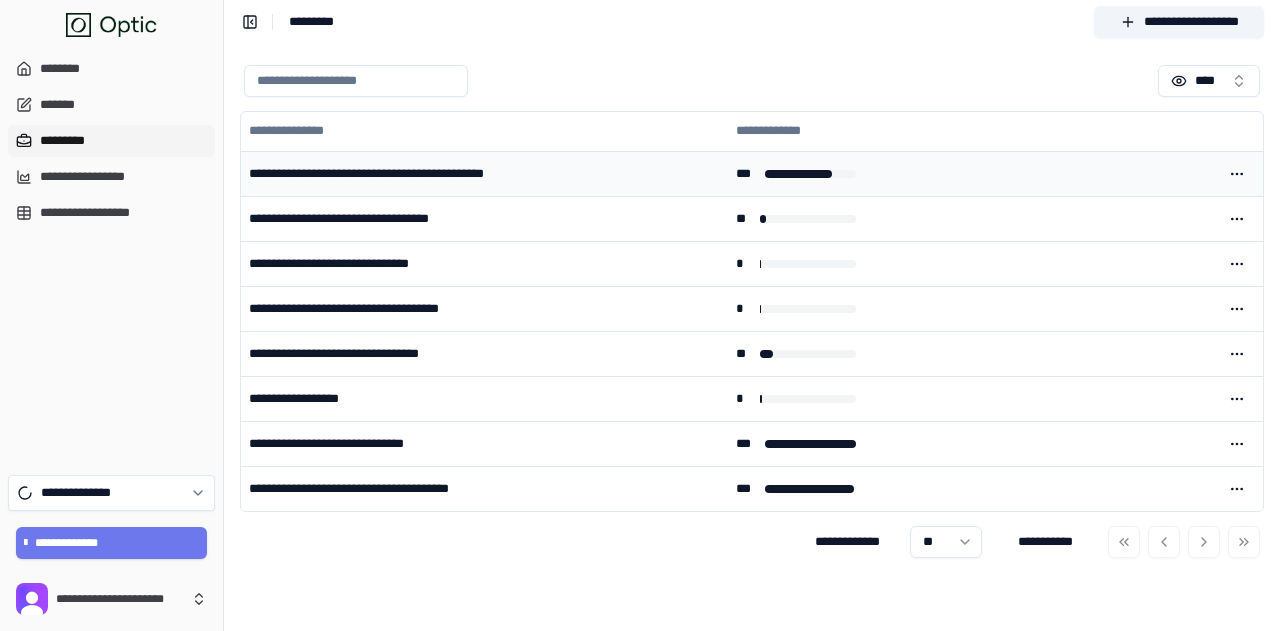 click on "***" at bounding box center [971, 174] 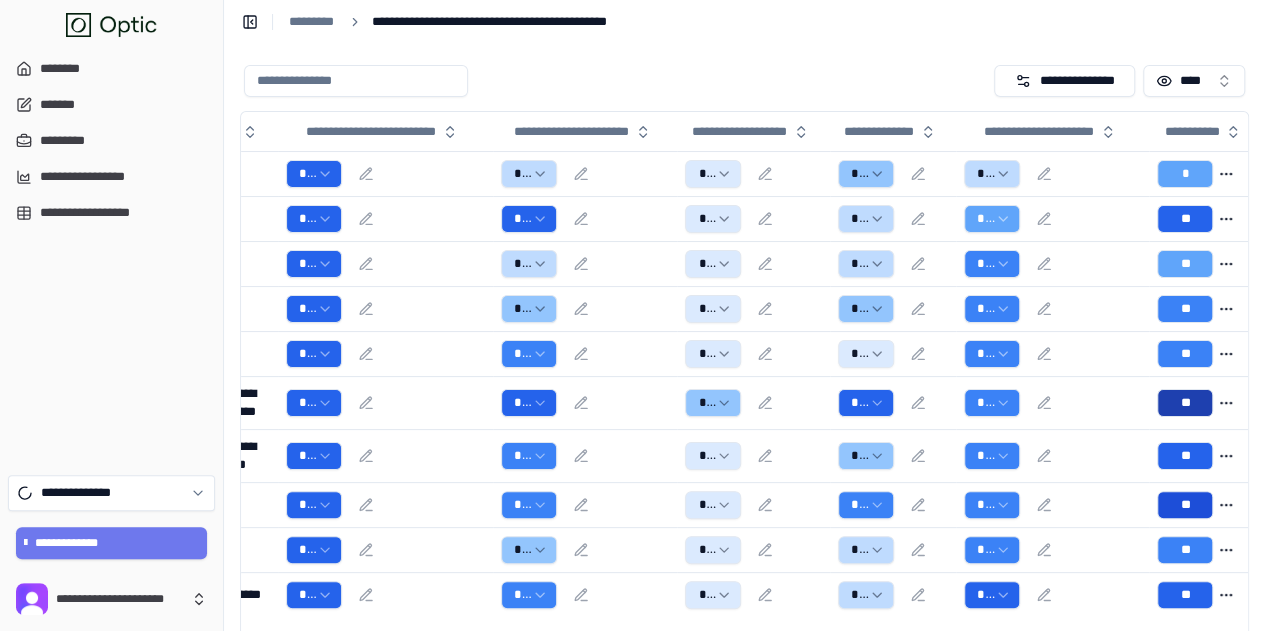 scroll, scrollTop: 0, scrollLeft: 120, axis: horizontal 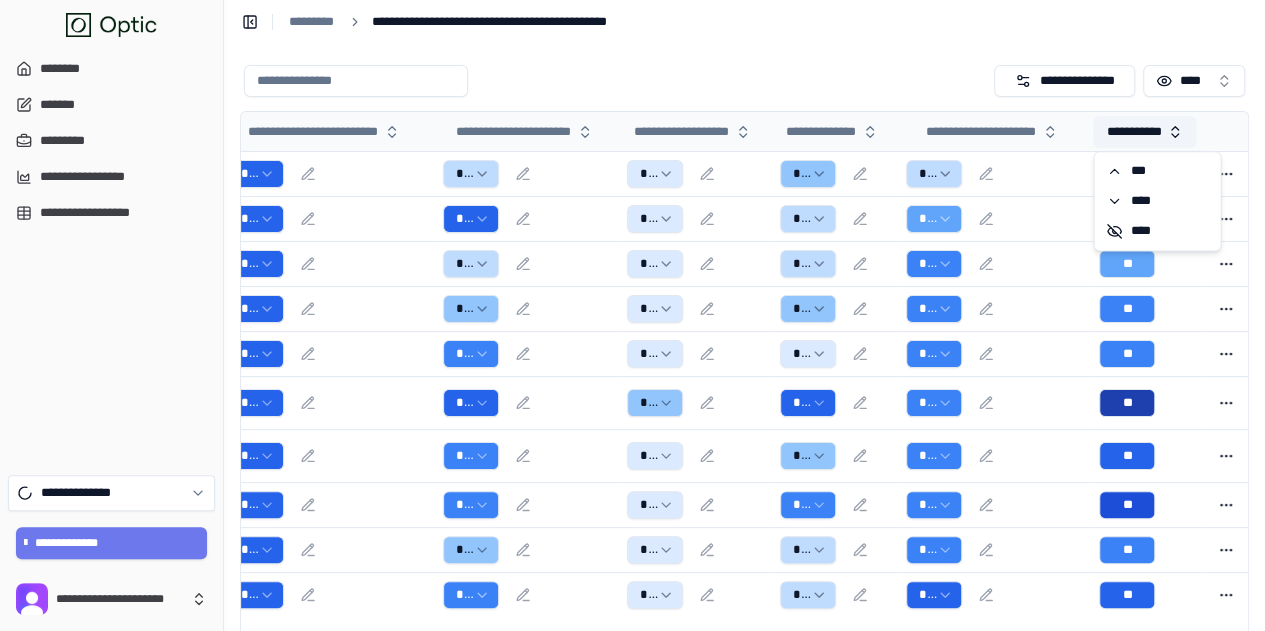 click on "**********" at bounding box center [1144, 132] 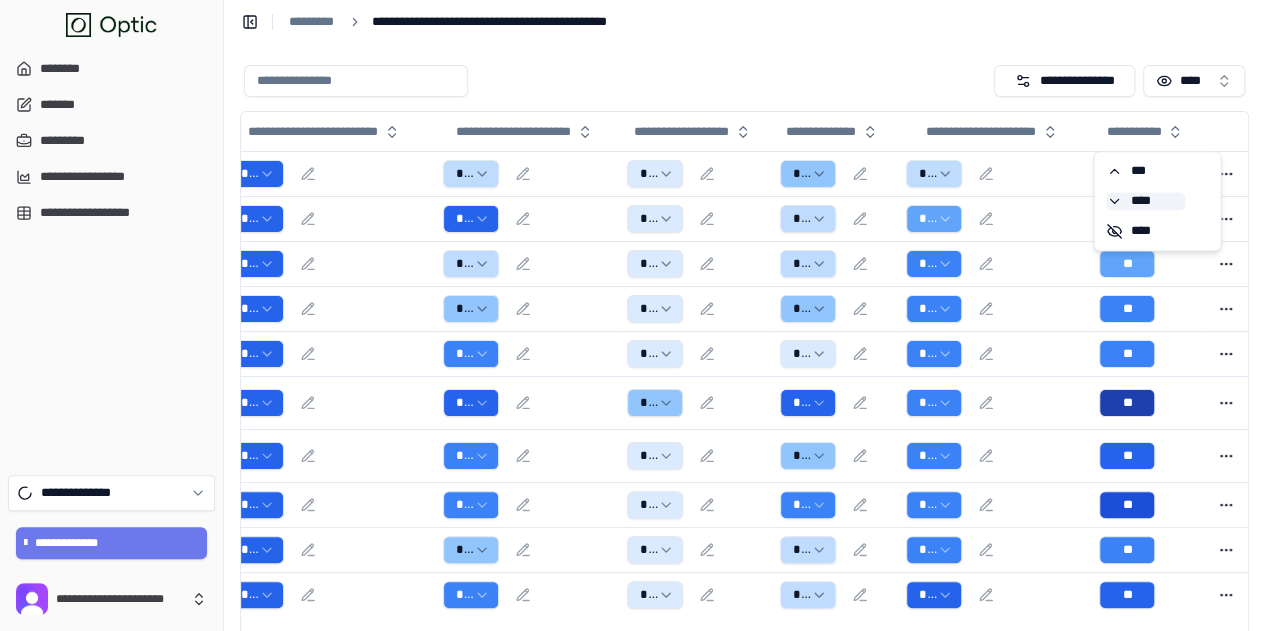 click on "****" at bounding box center (1145, 201) 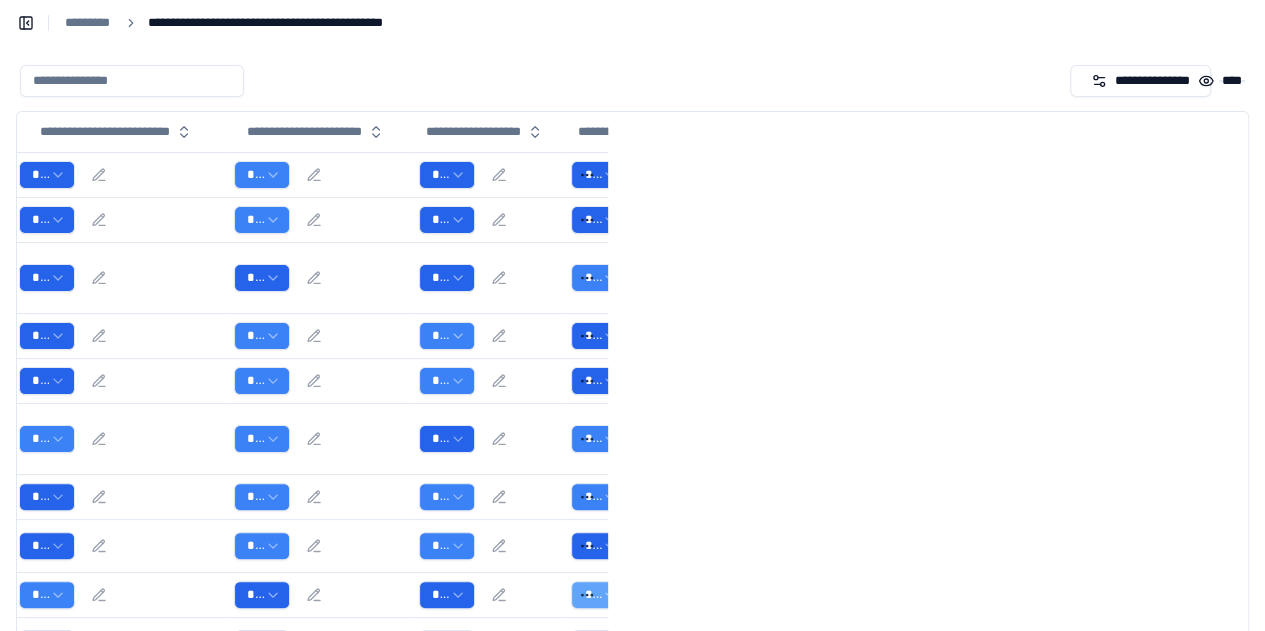 scroll, scrollTop: 0, scrollLeft: 0, axis: both 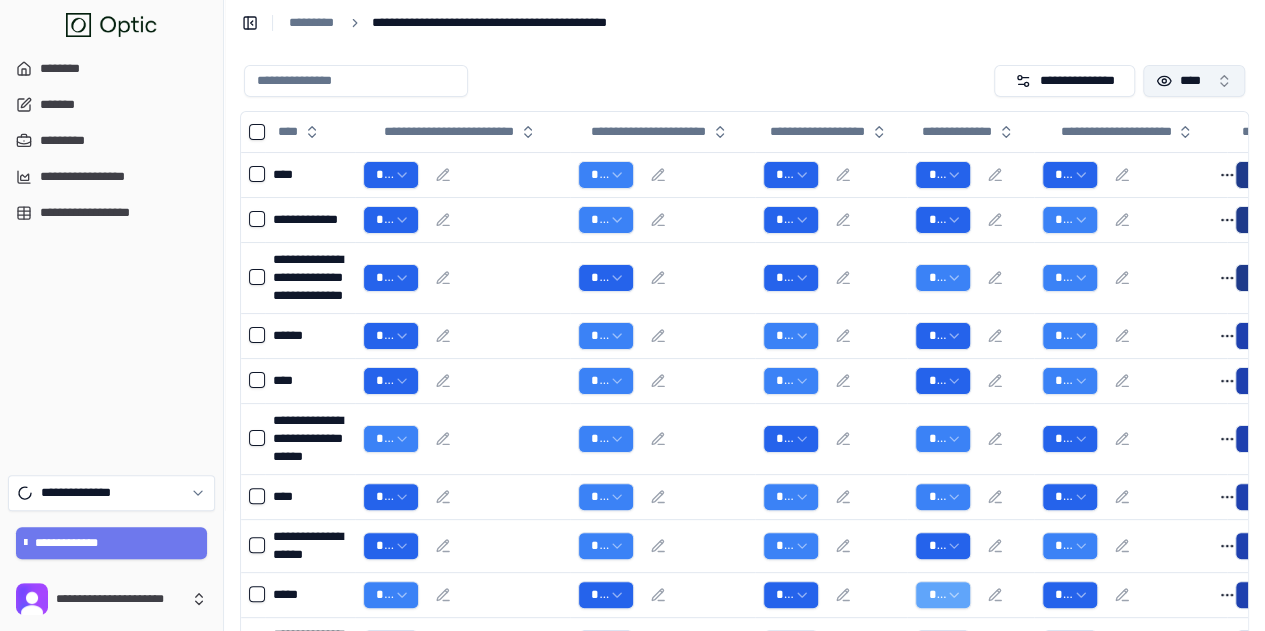 click on "****" at bounding box center [1194, 81] 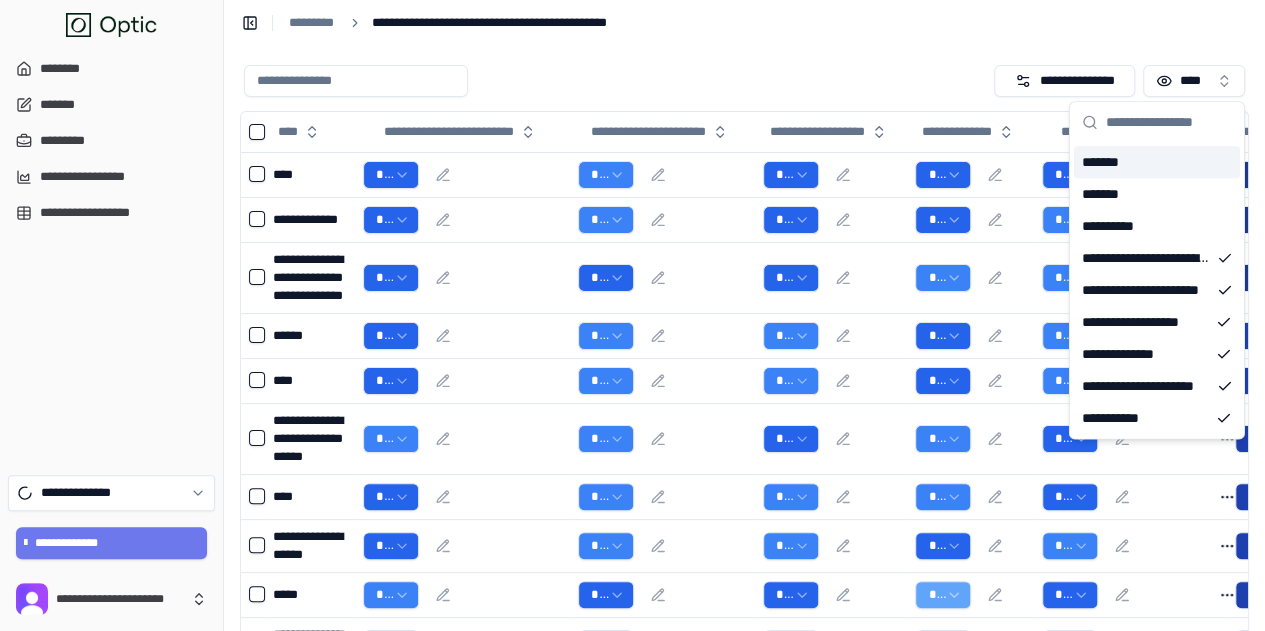 click on "**********" at bounding box center (744, 429) 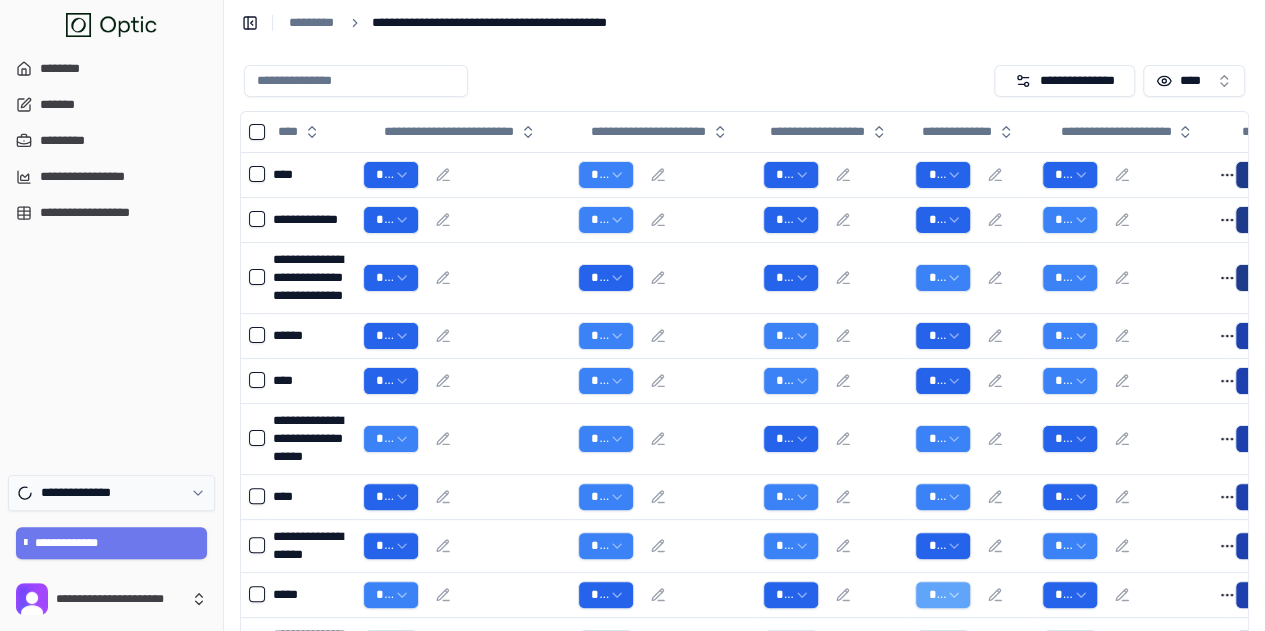 click on "**********" at bounding box center [84, 493] 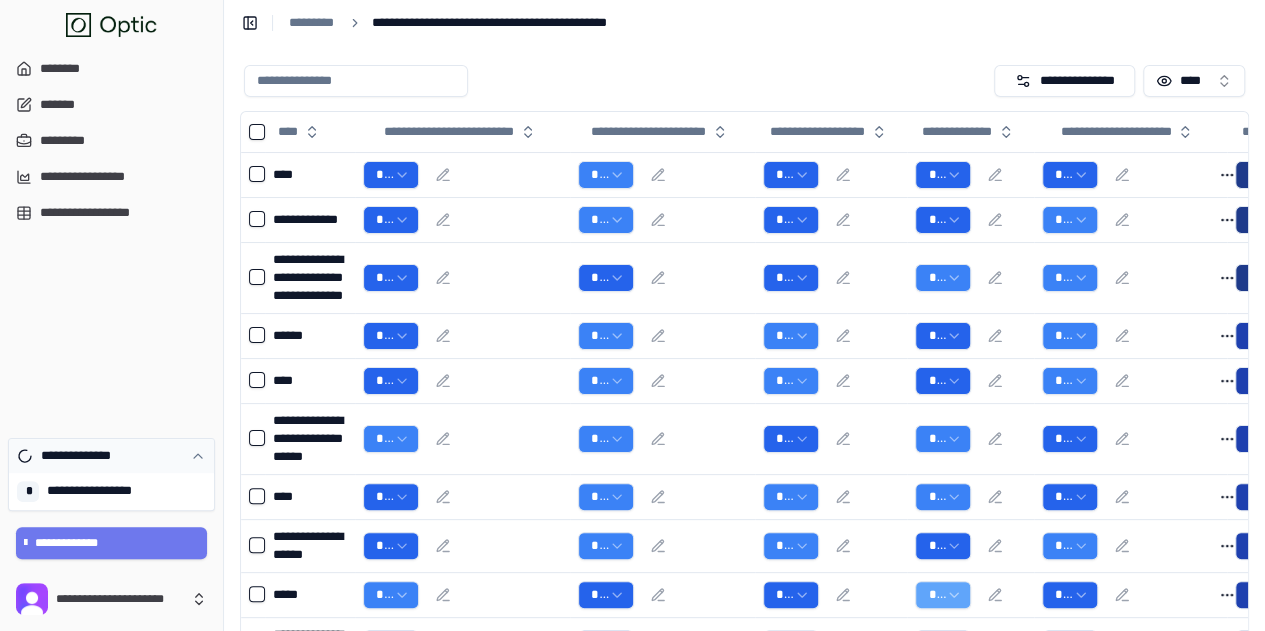 click on "**********" at bounding box center (84, 456) 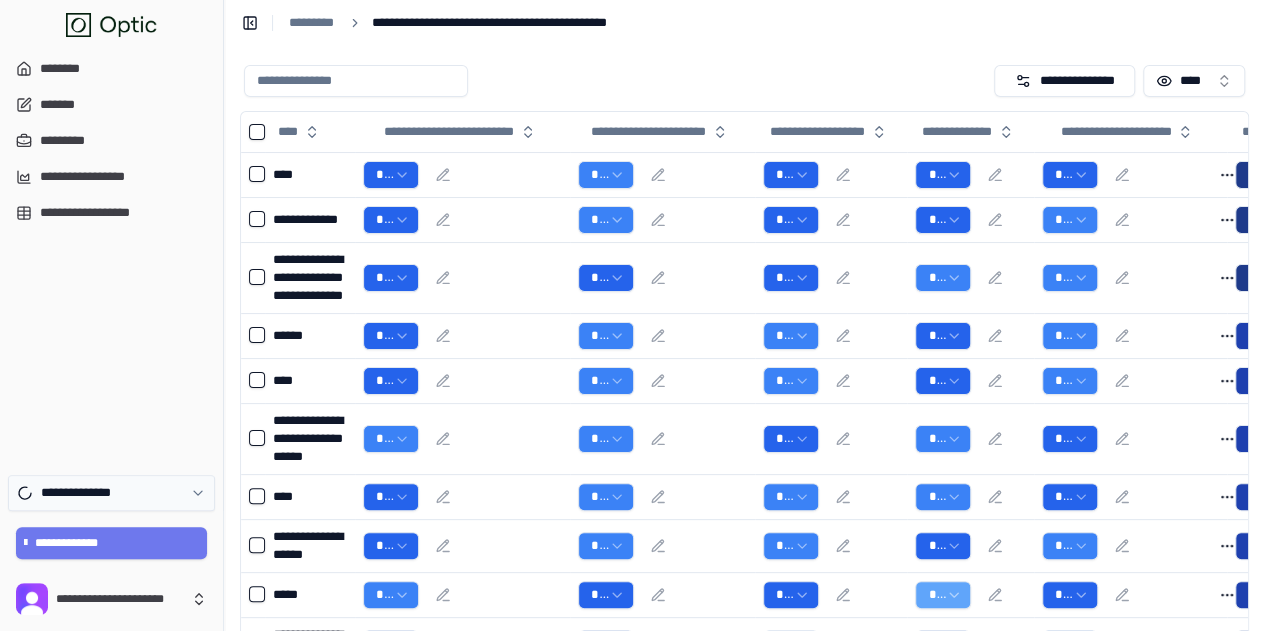 click on "**********" at bounding box center [84, 493] 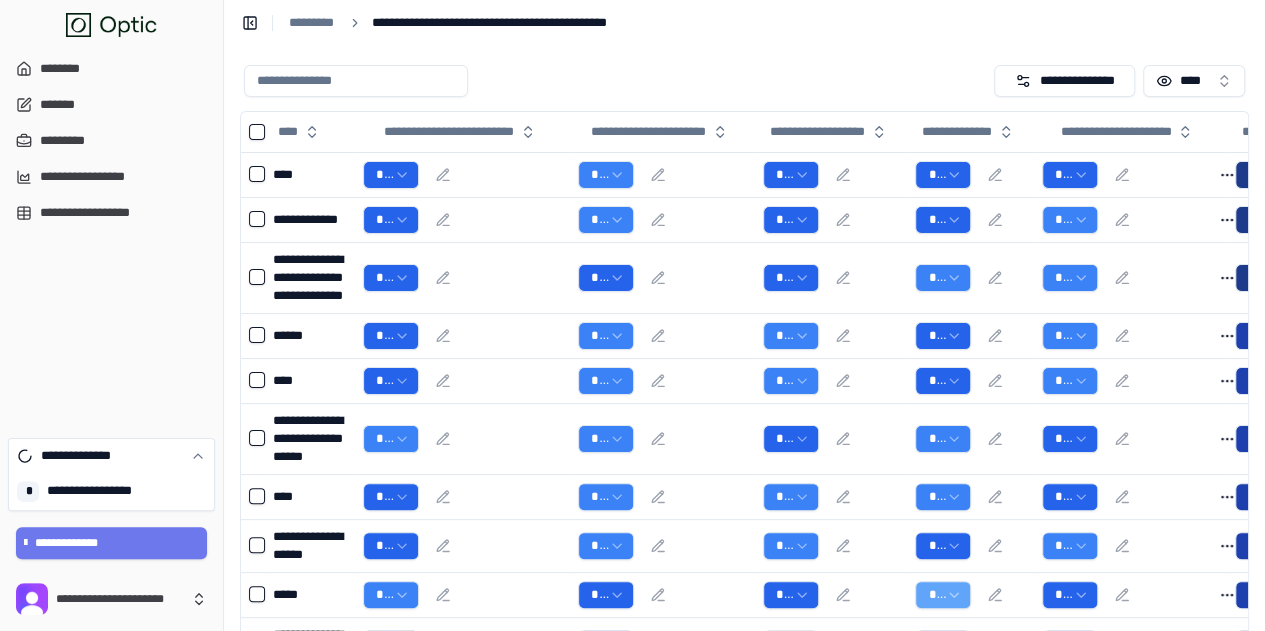click on "**********" at bounding box center [99, 491] 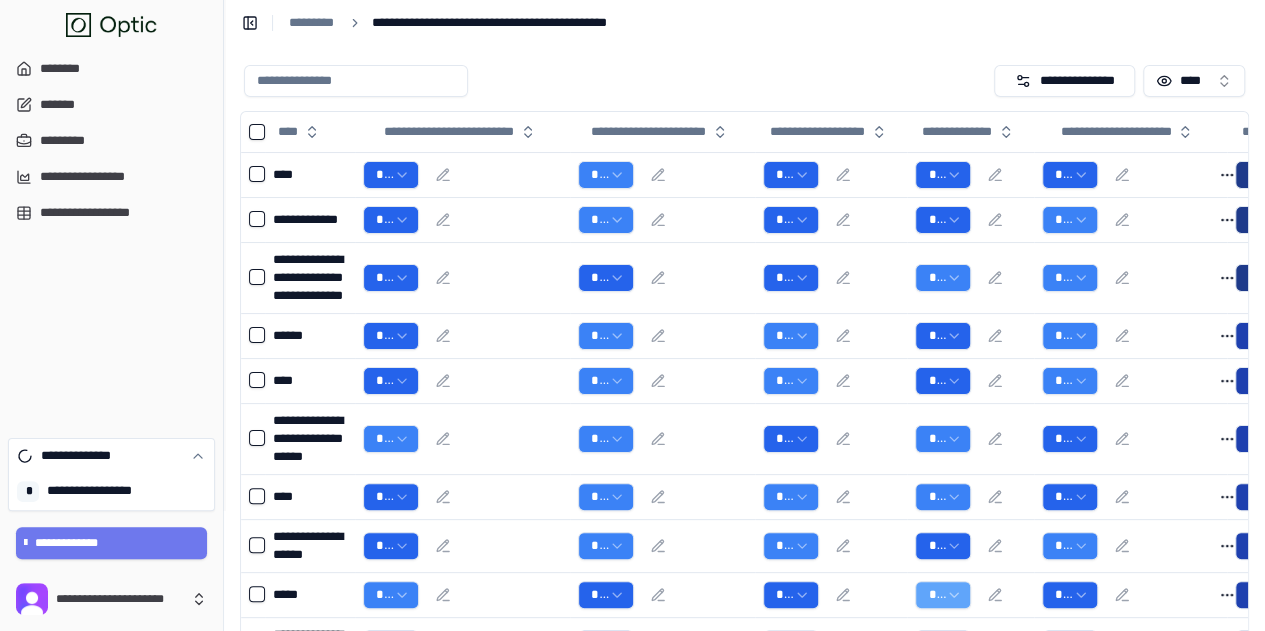 click on "*" at bounding box center [28, 491] 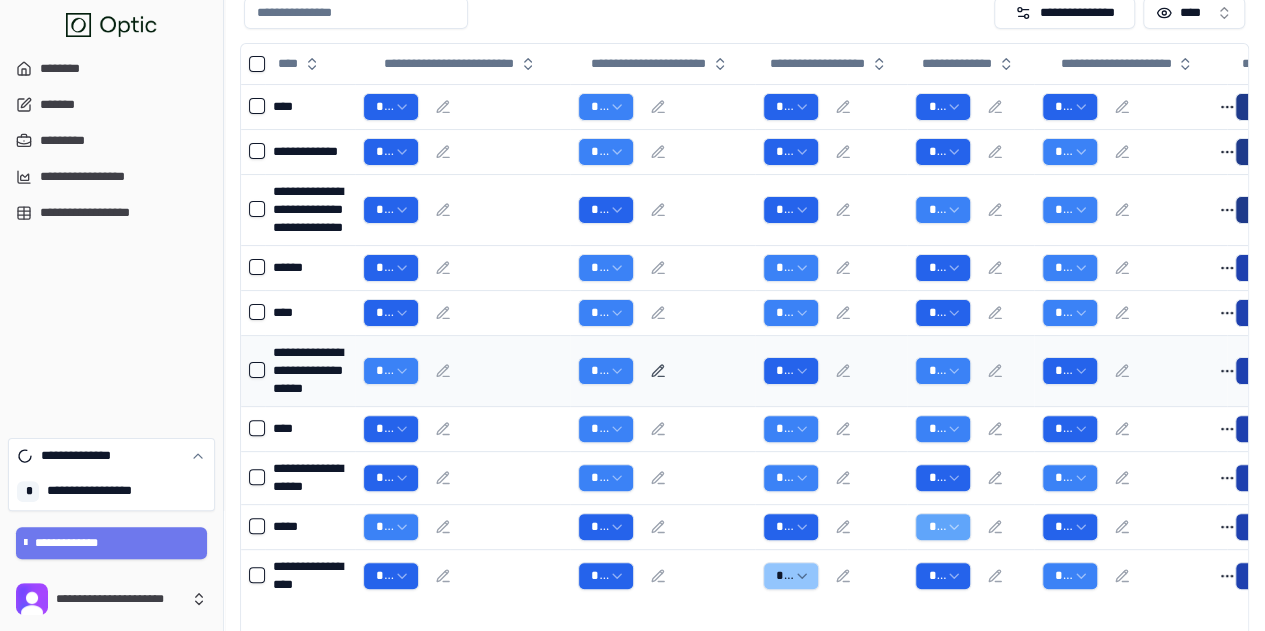 scroll, scrollTop: 182, scrollLeft: 0, axis: vertical 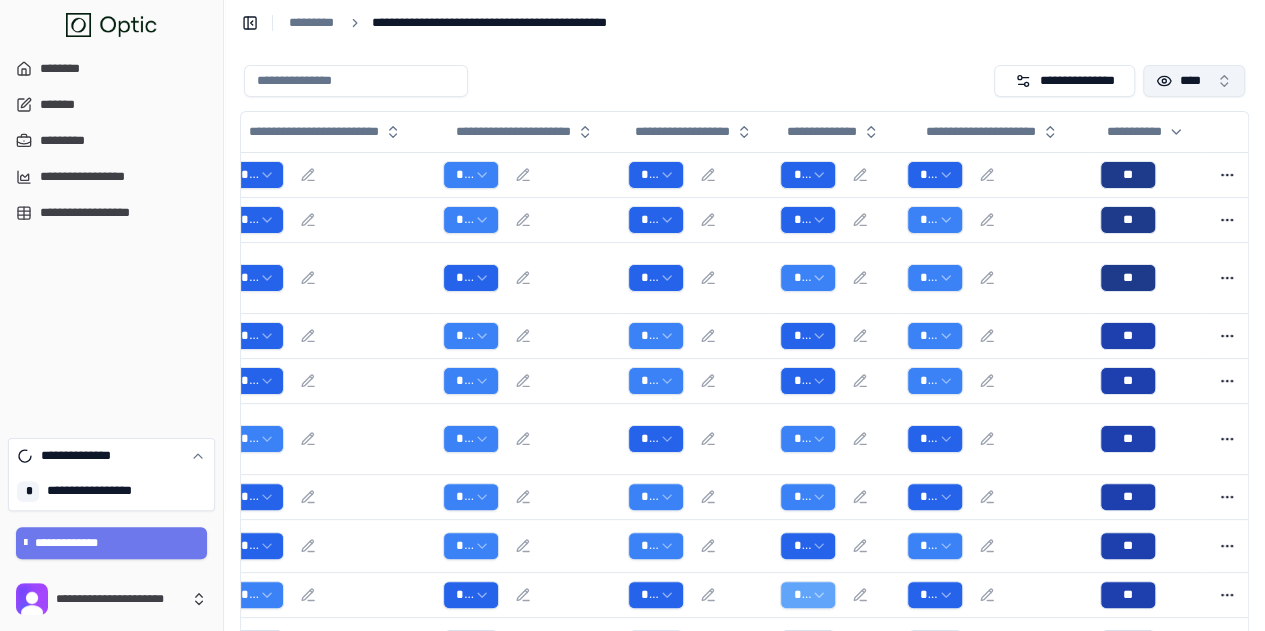 click on "****" at bounding box center [1194, 81] 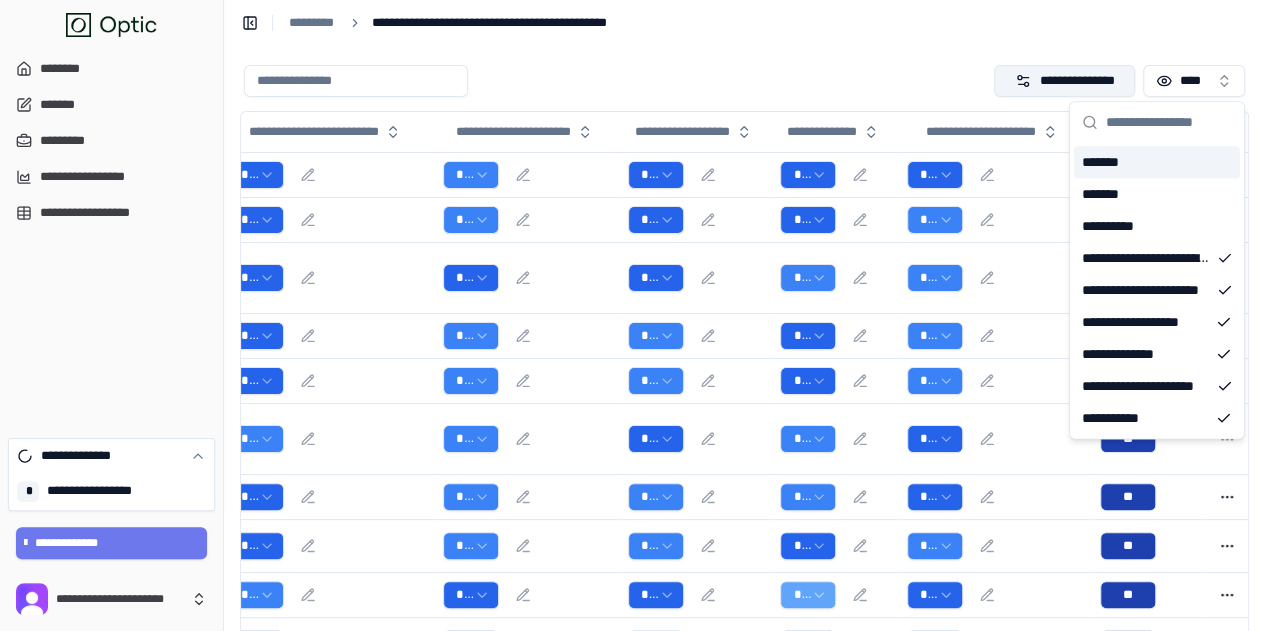 click on "**********" at bounding box center (1064, 81) 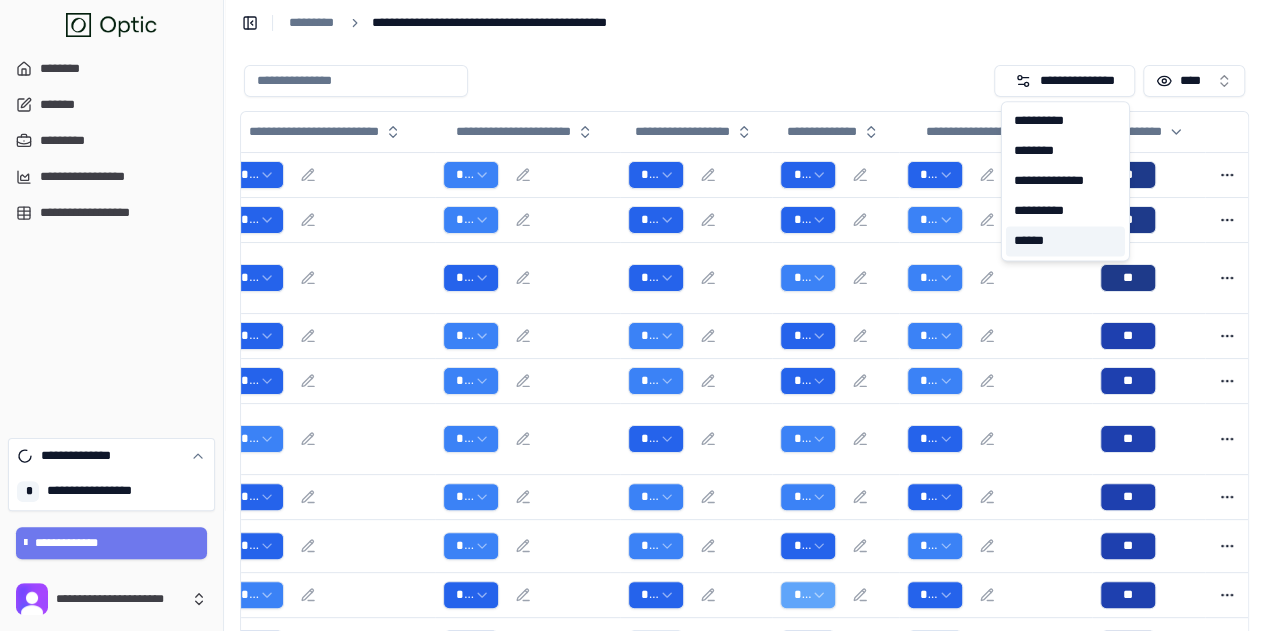 click on "******" at bounding box center [1065, 241] 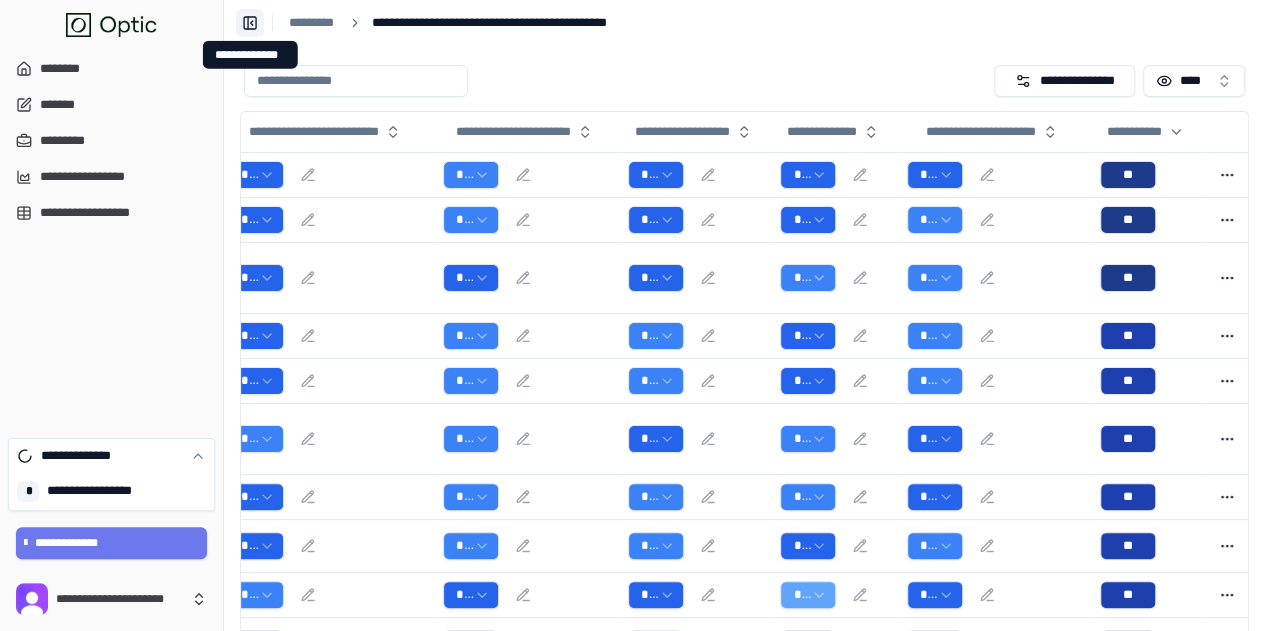 click on "**********" at bounding box center [250, 23] 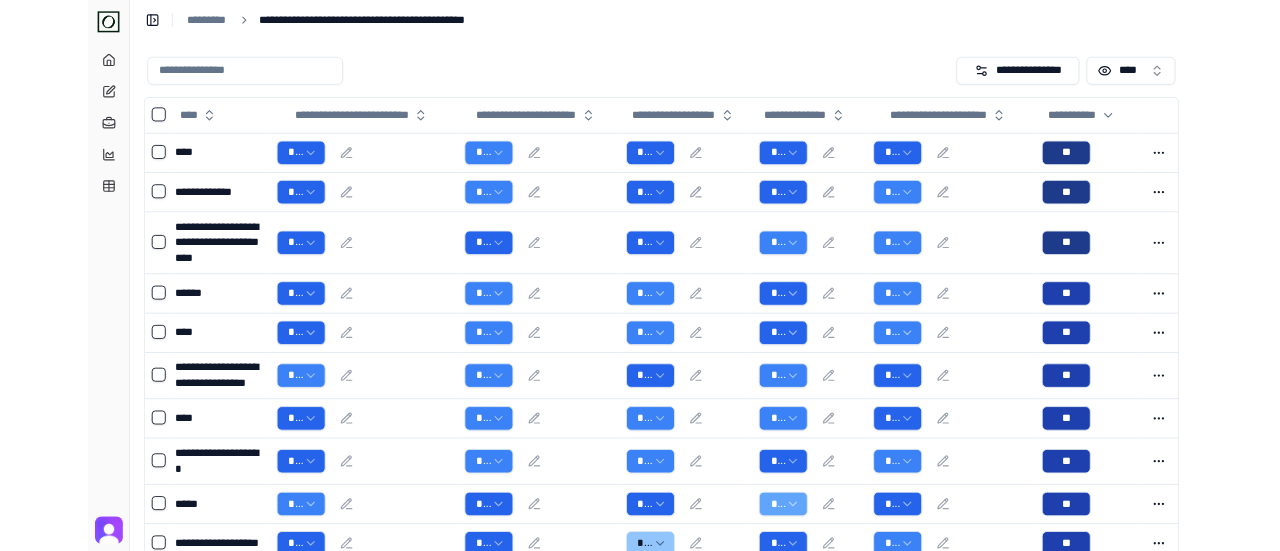 scroll, scrollTop: 0, scrollLeft: 0, axis: both 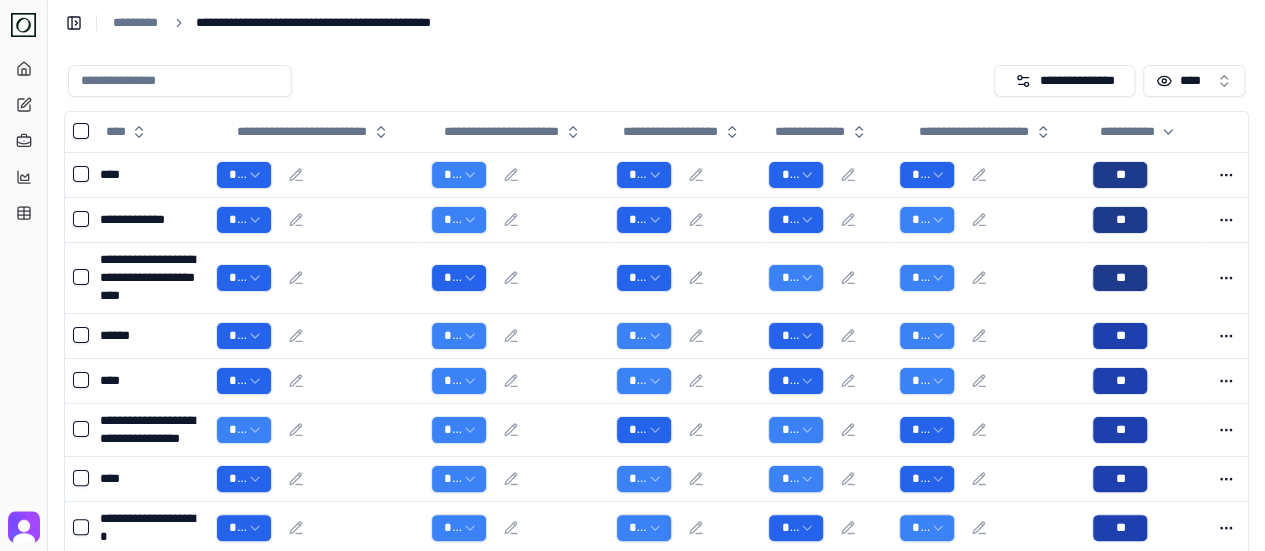 click at bounding box center (180, 81) 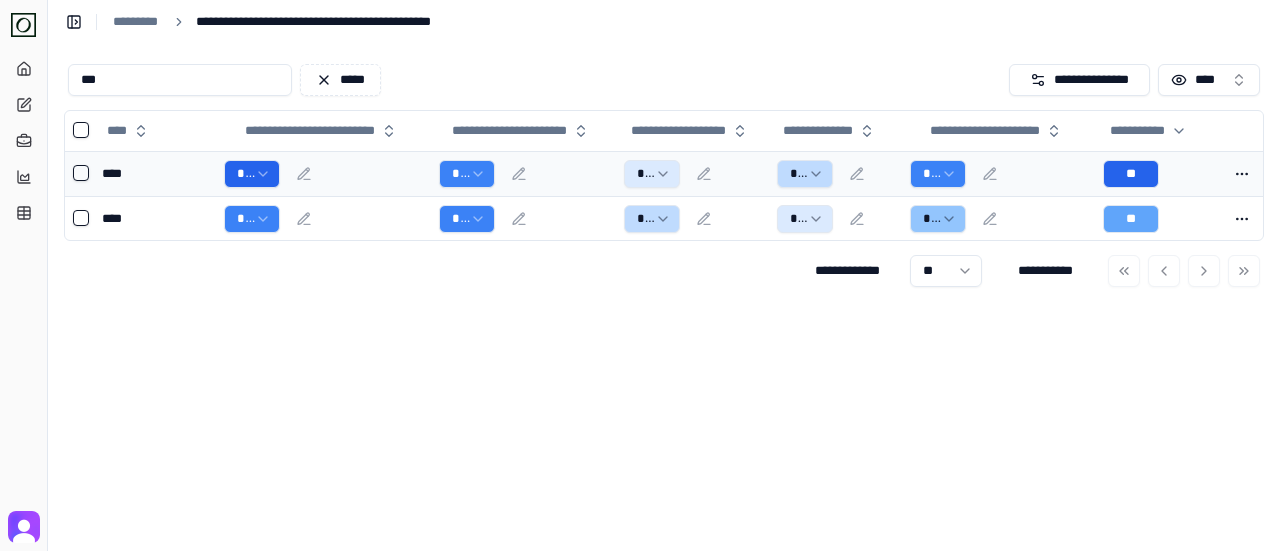 type on "***" 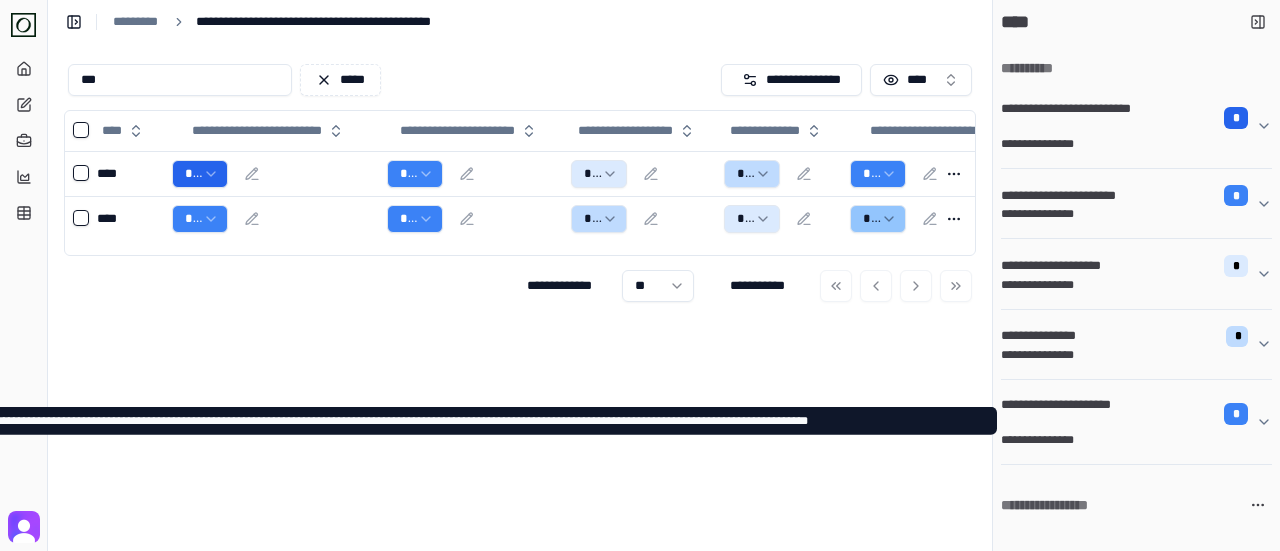 click on "**********" at bounding box center (1073, 414) 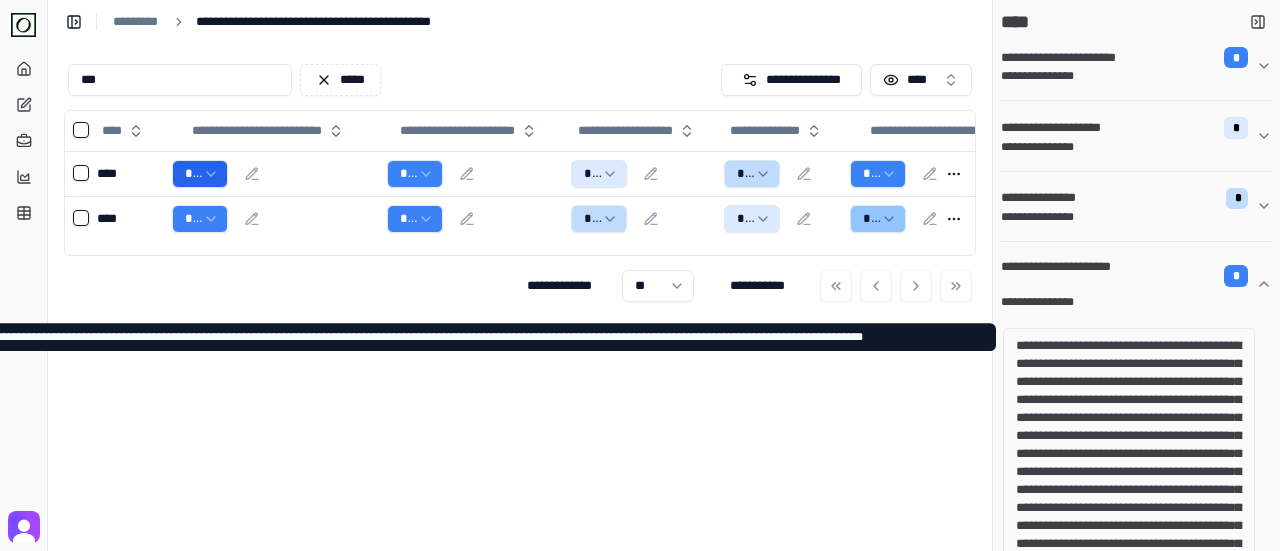 scroll, scrollTop: 200, scrollLeft: 0, axis: vertical 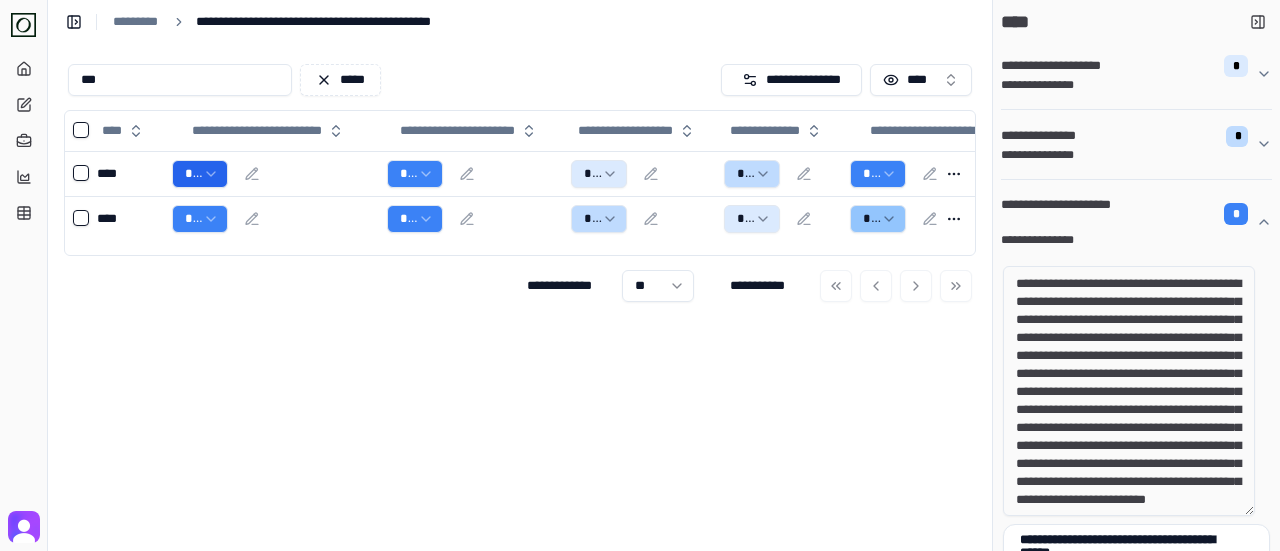 drag, startPoint x: 1096, startPoint y: 308, endPoint x: 1136, endPoint y: 333, distance: 47.169907 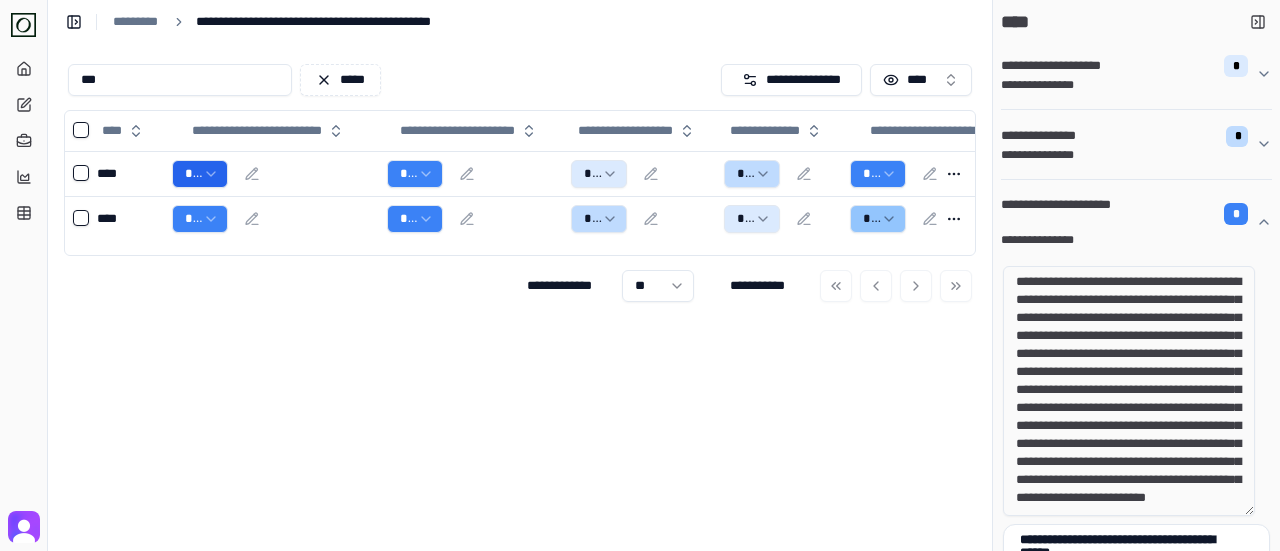 scroll, scrollTop: 91, scrollLeft: 0, axis: vertical 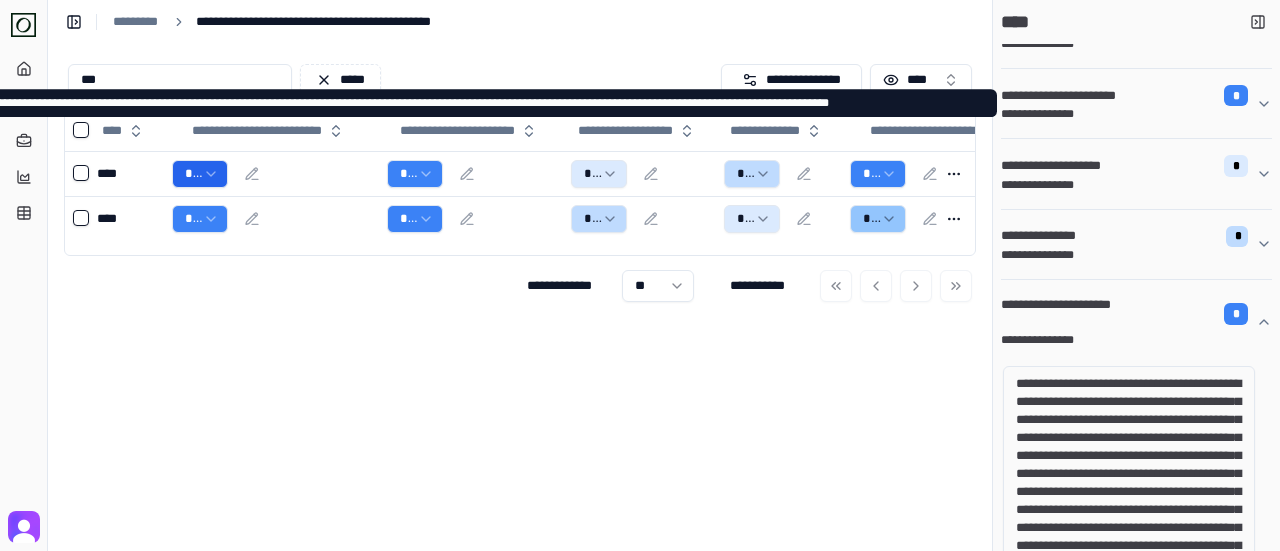 click on "**********" at bounding box center [1121, 114] 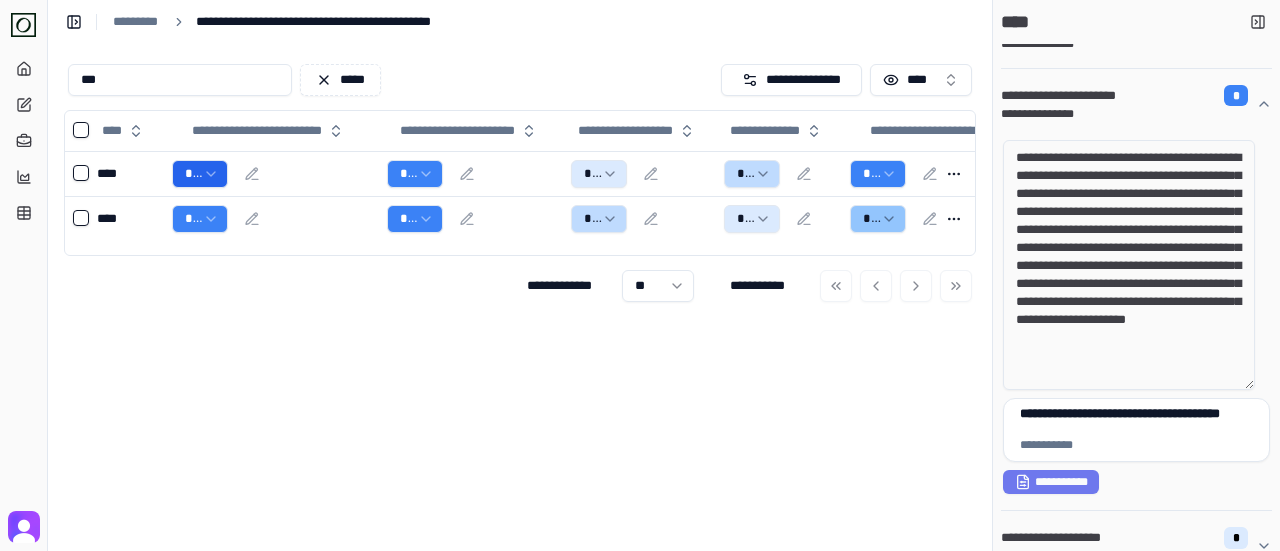 drag, startPoint x: 1110, startPoint y: 179, endPoint x: 1142, endPoint y: 212, distance: 45.96738 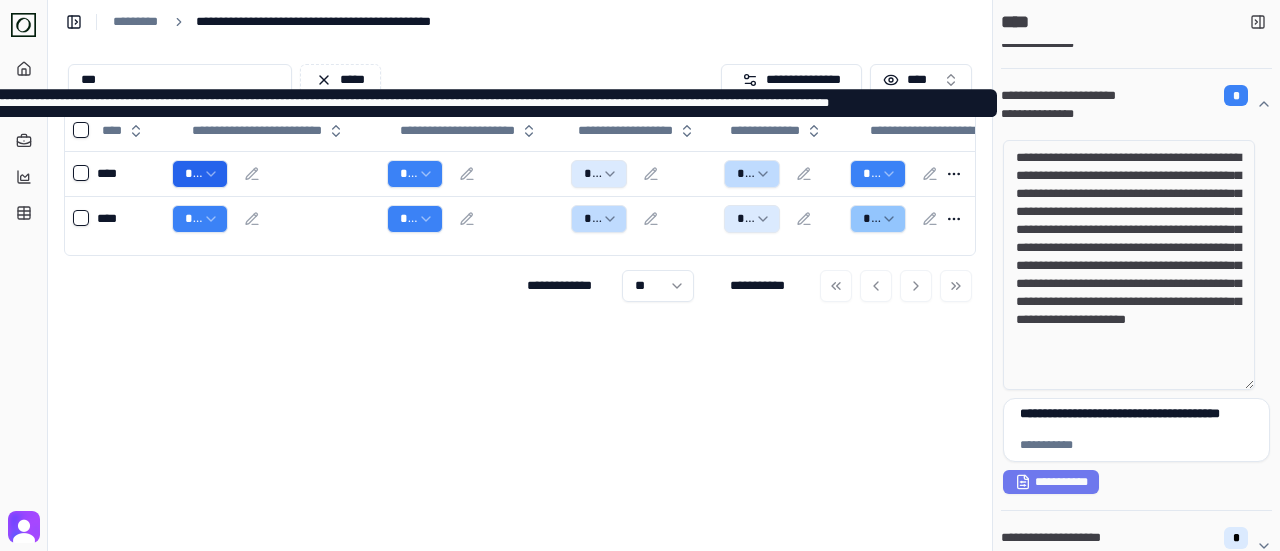 click on "**********" at bounding box center (1121, 114) 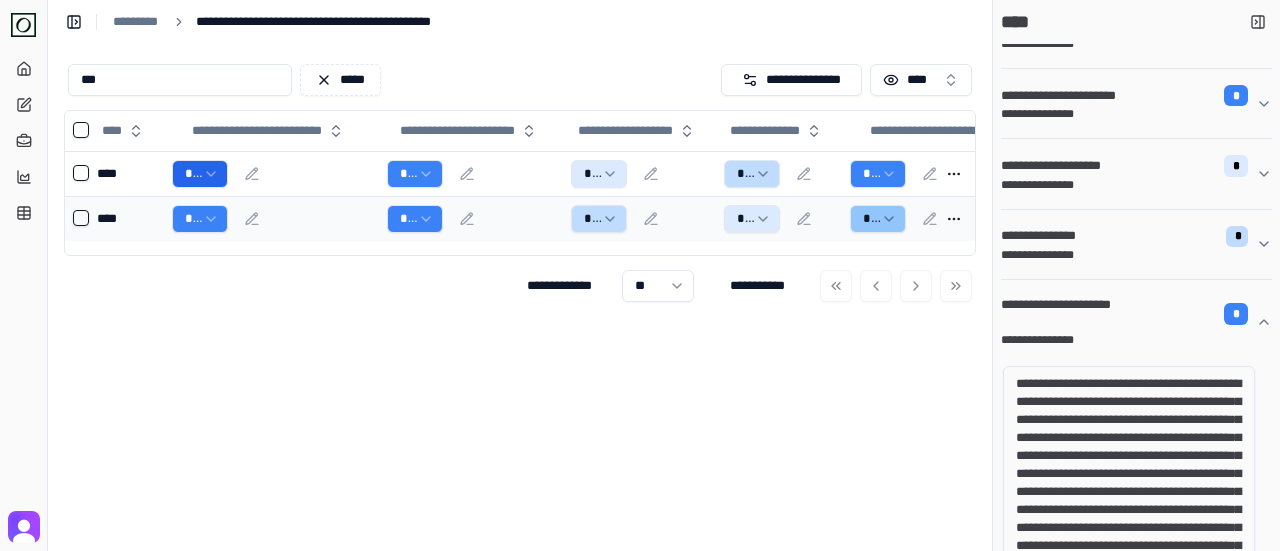 click on "*" at bounding box center [271, 219] 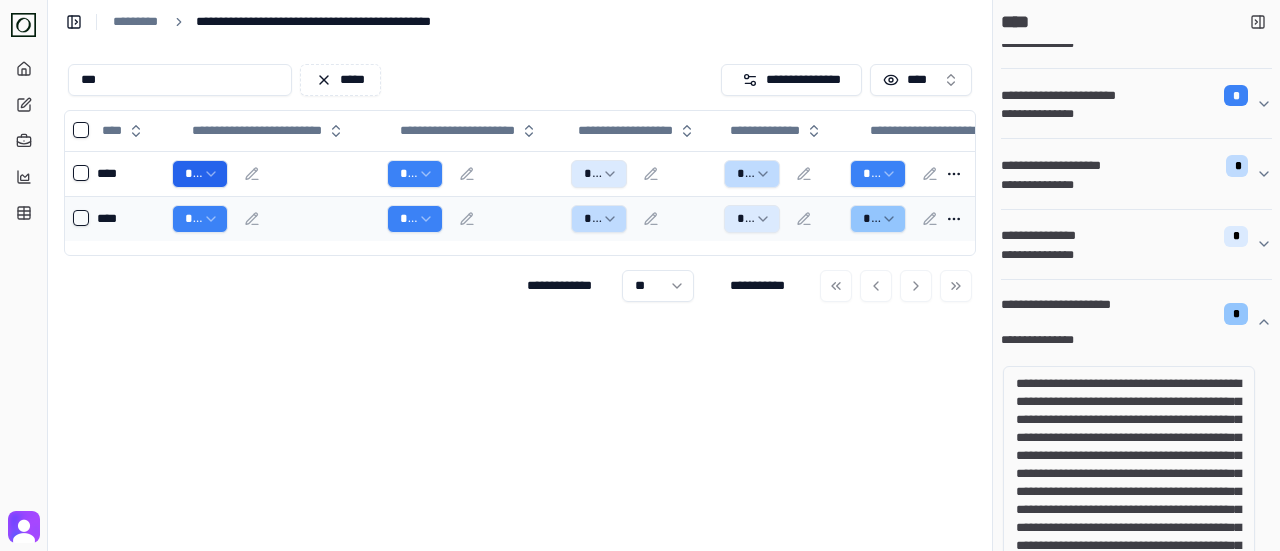 scroll, scrollTop: 0, scrollLeft: 0, axis: both 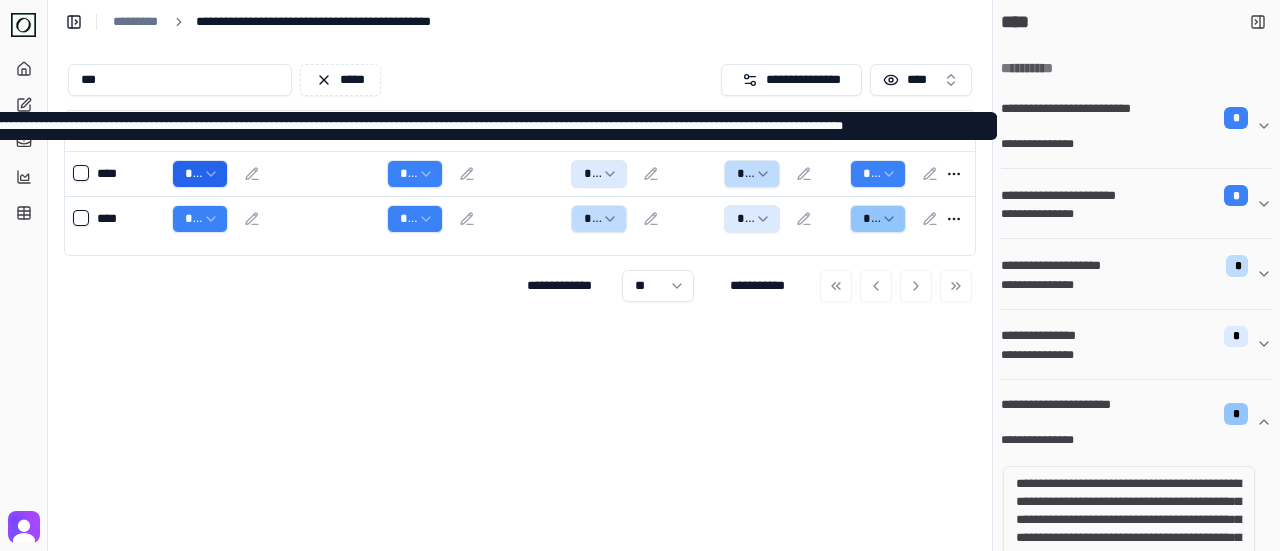 click on "**********" at bounding box center [1121, 144] 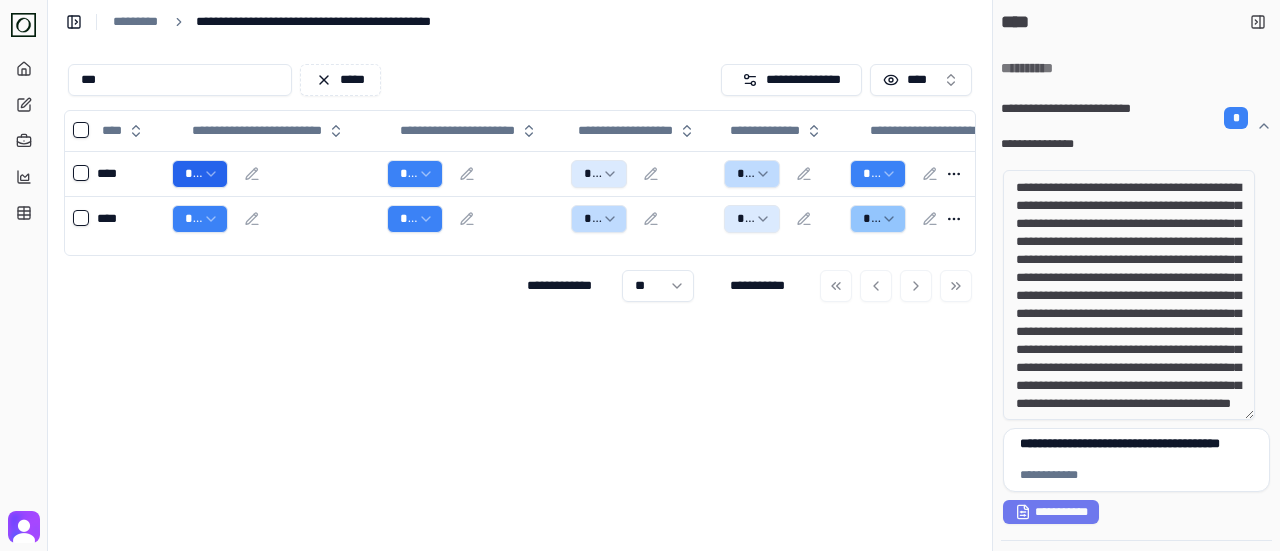 drag, startPoint x: 1132, startPoint y: 185, endPoint x: 1177, endPoint y: 239, distance: 70.292244 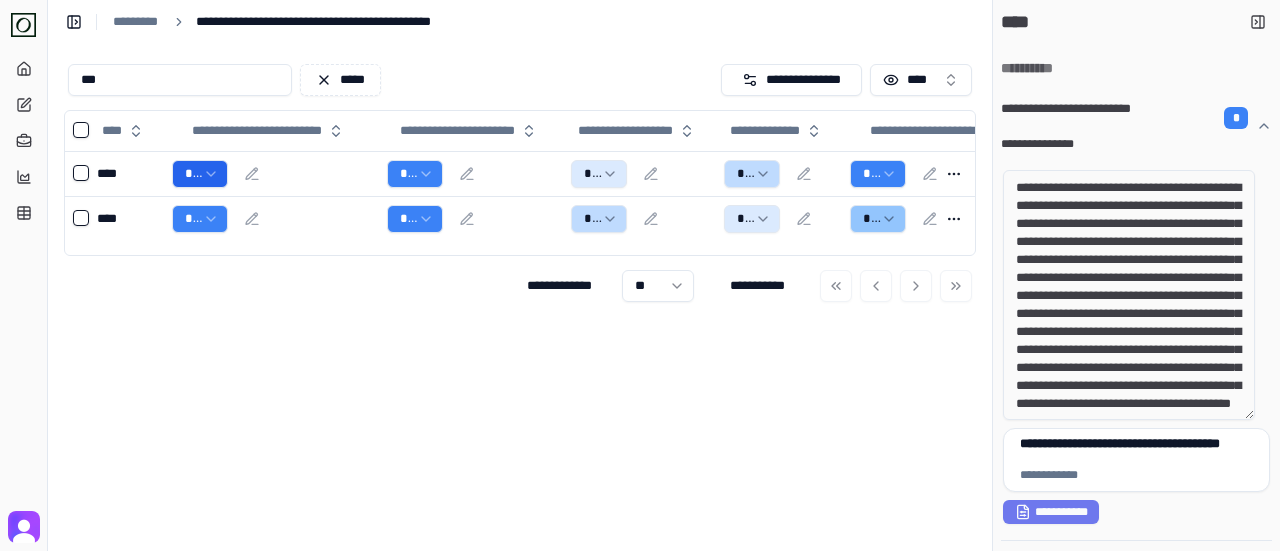 drag, startPoint x: 1078, startPoint y: 294, endPoint x: 1200, endPoint y: 319, distance: 124.53513 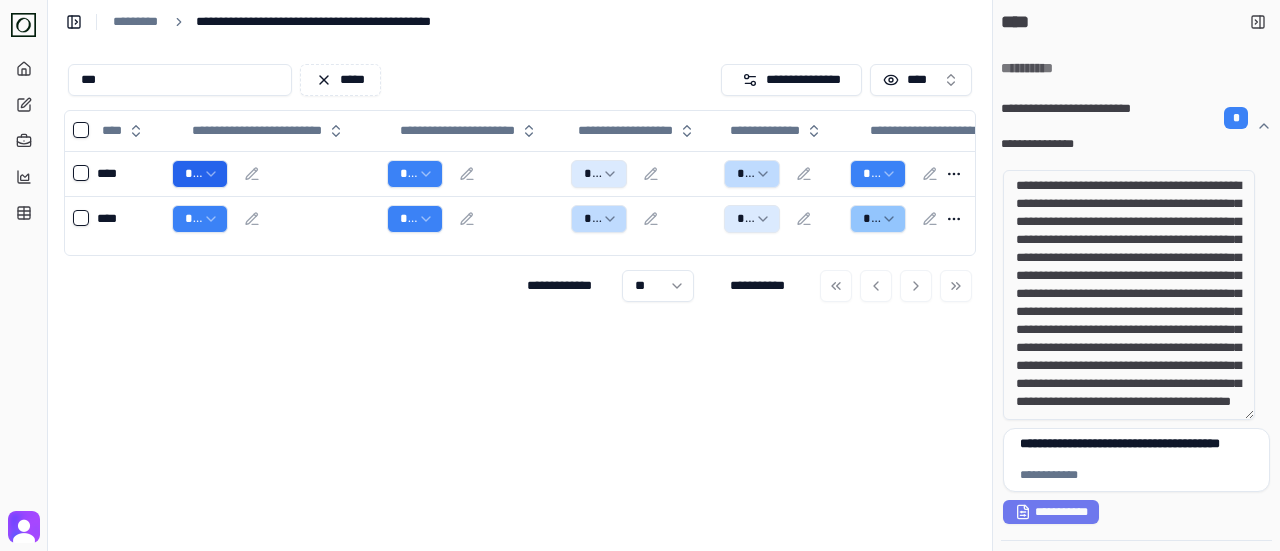 scroll, scrollTop: 73, scrollLeft: 0, axis: vertical 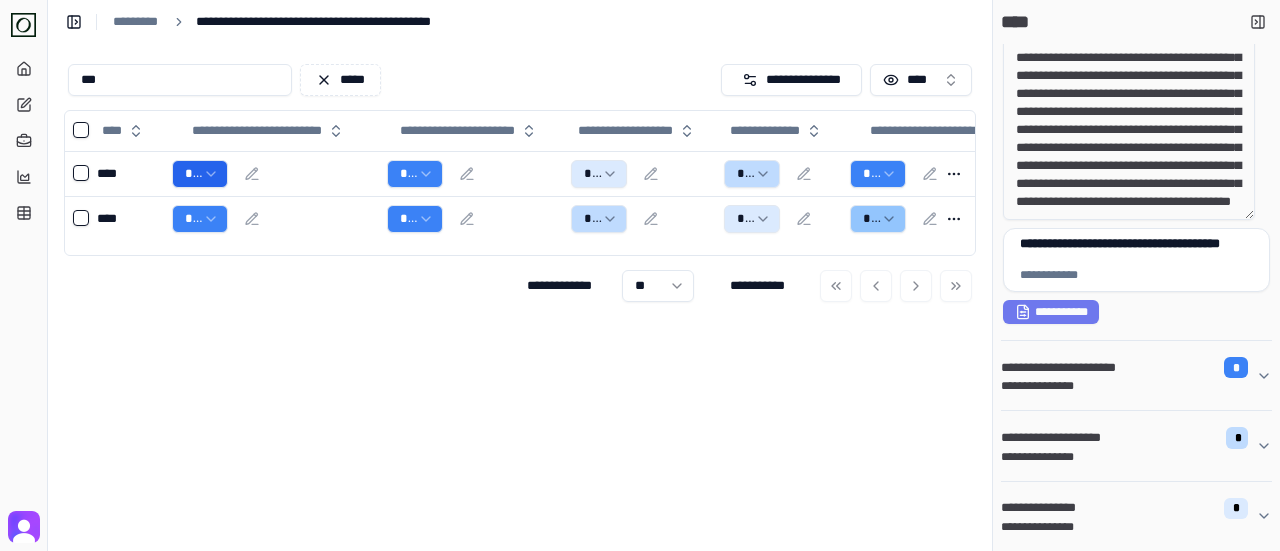 click on "**********" at bounding box center [1128, 367] 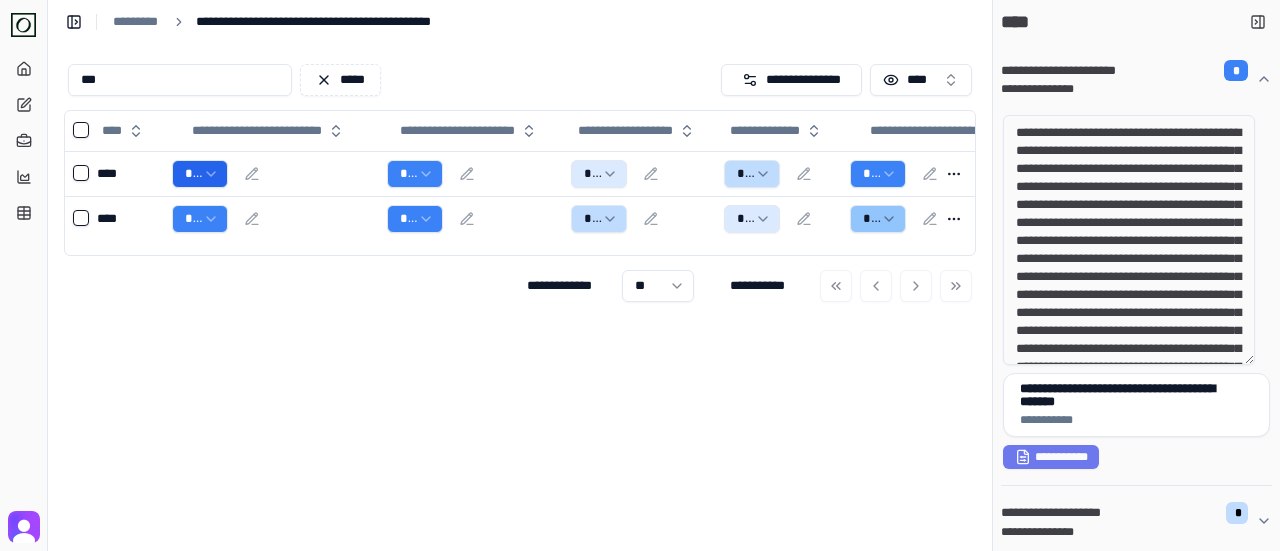 scroll, scrollTop: 500, scrollLeft: 0, axis: vertical 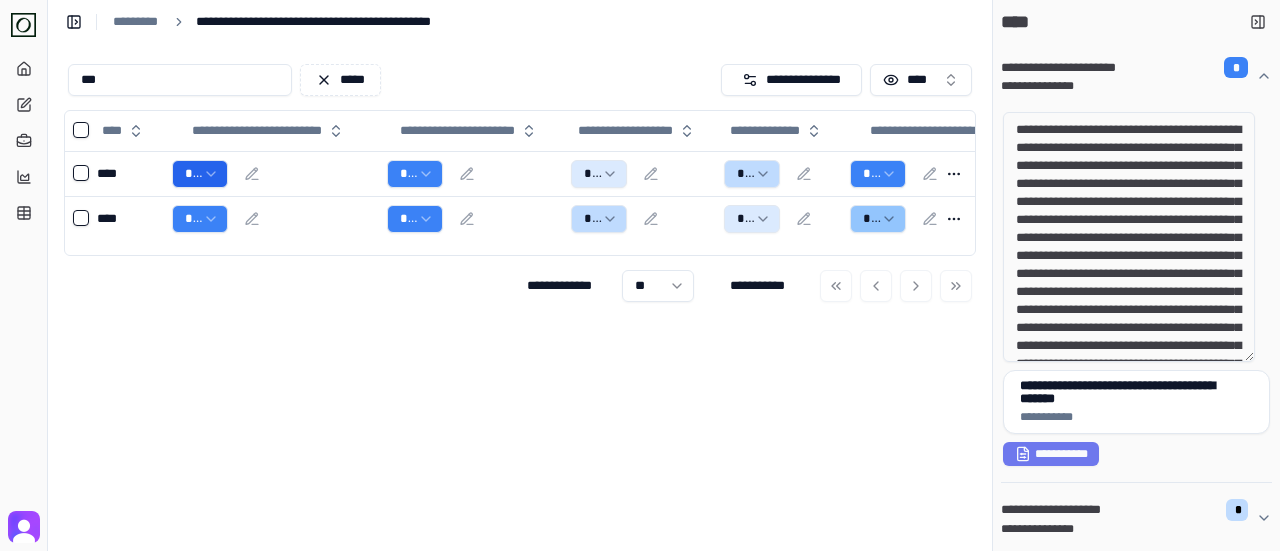 drag, startPoint x: 1139, startPoint y: 129, endPoint x: 1188, endPoint y: 179, distance: 70.00714 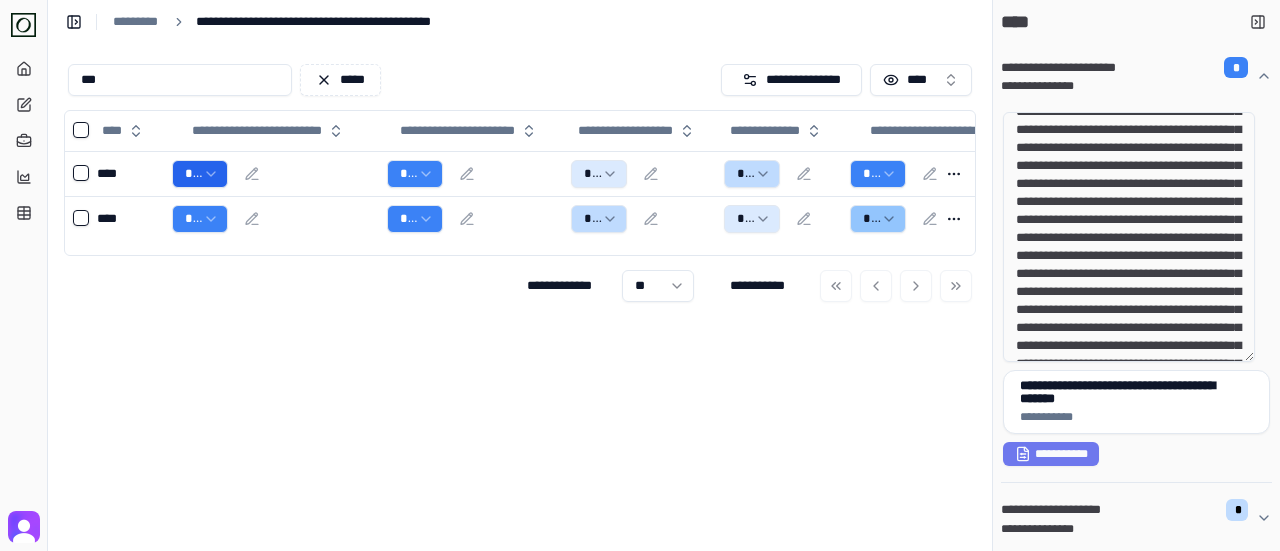 scroll, scrollTop: 100, scrollLeft: 0, axis: vertical 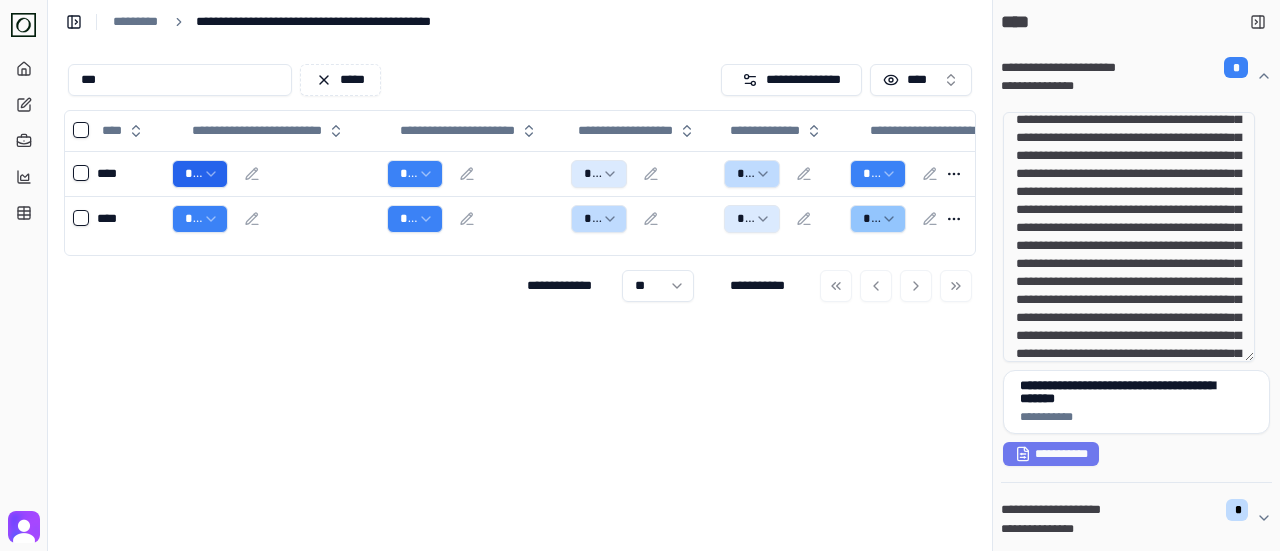drag, startPoint x: 1153, startPoint y: 231, endPoint x: 1168, endPoint y: 247, distance: 21.931713 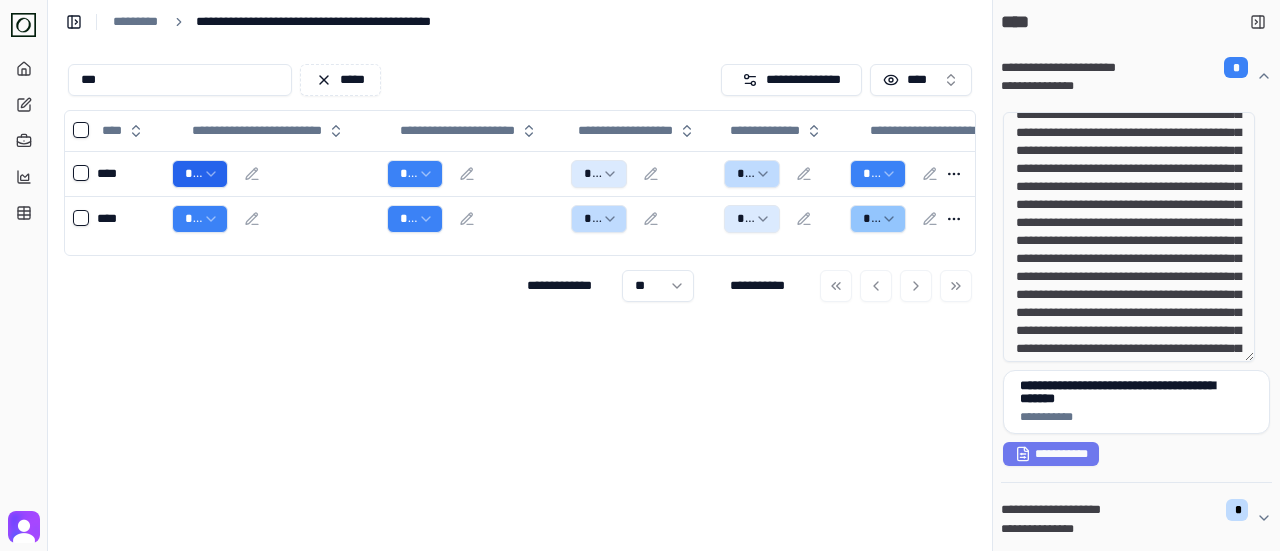 scroll, scrollTop: 200, scrollLeft: 0, axis: vertical 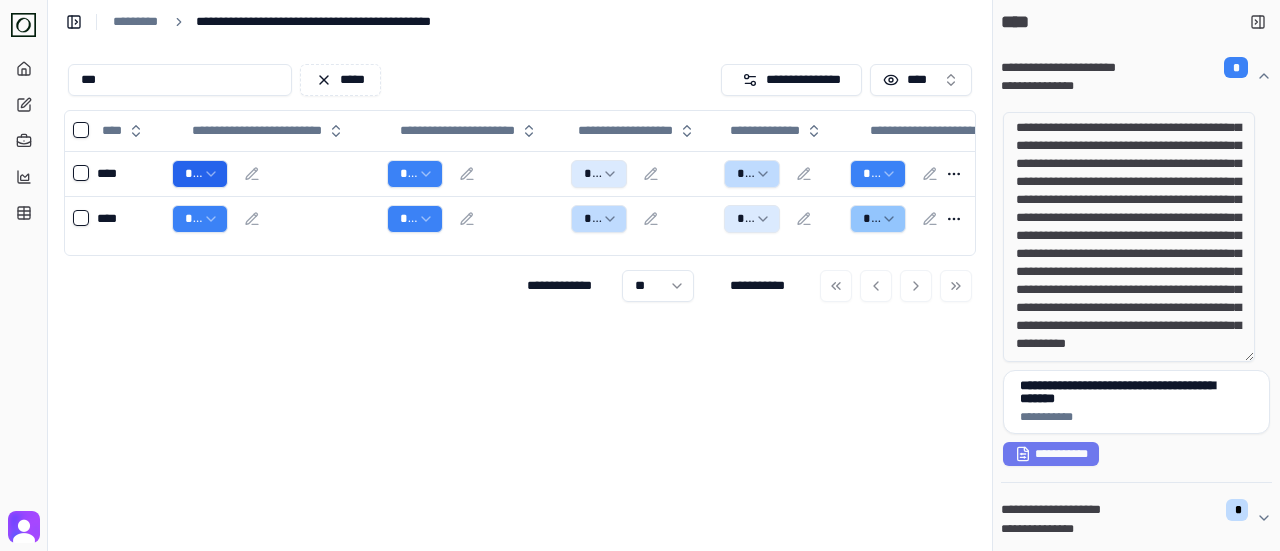 drag, startPoint x: 1048, startPoint y: 253, endPoint x: 1145, endPoint y: 305, distance: 110.059074 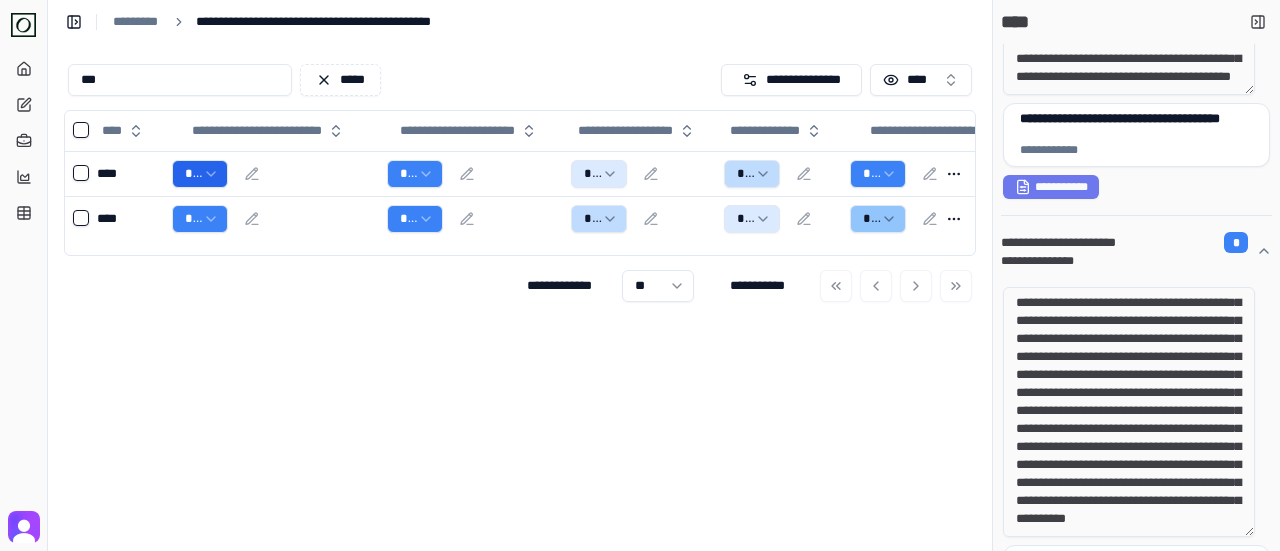 scroll, scrollTop: 300, scrollLeft: 0, axis: vertical 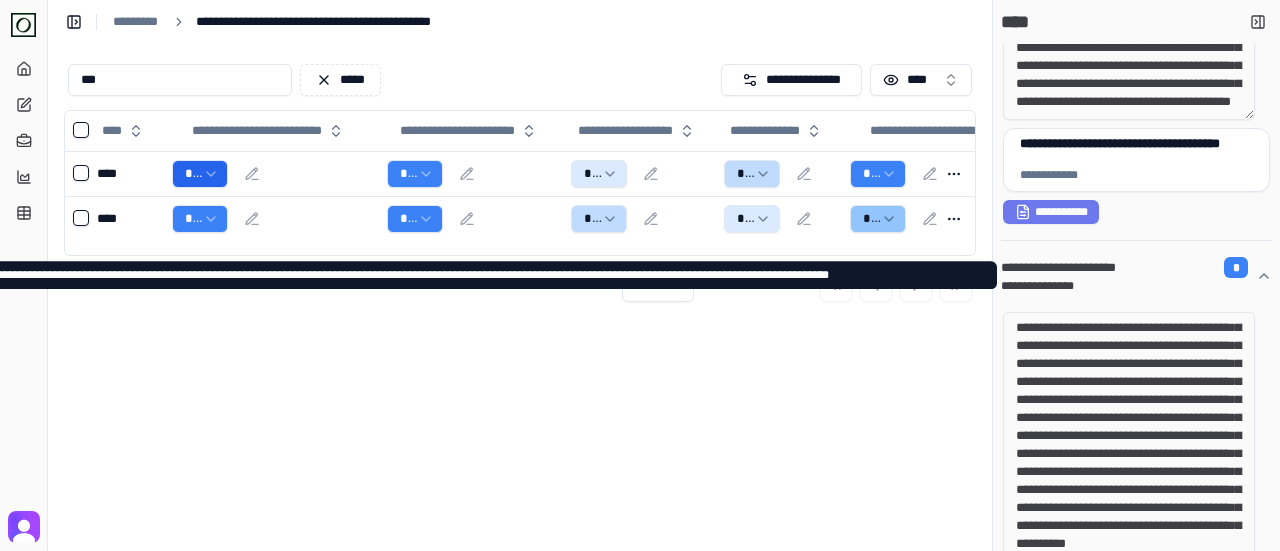 click on "**********" at bounding box center (1121, 286) 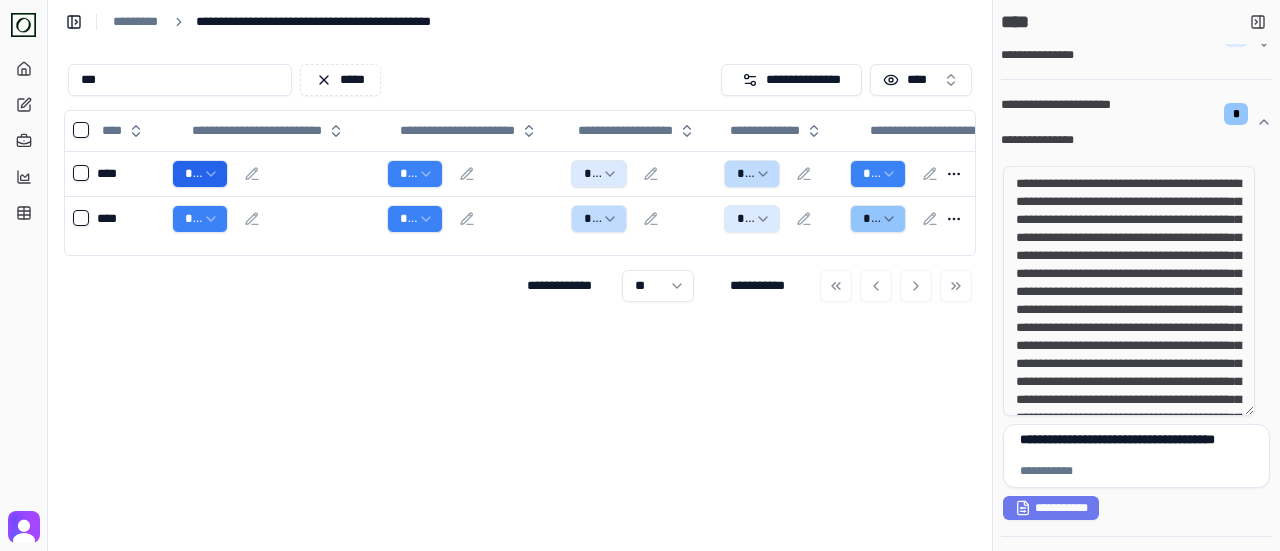 scroll, scrollTop: 700, scrollLeft: 0, axis: vertical 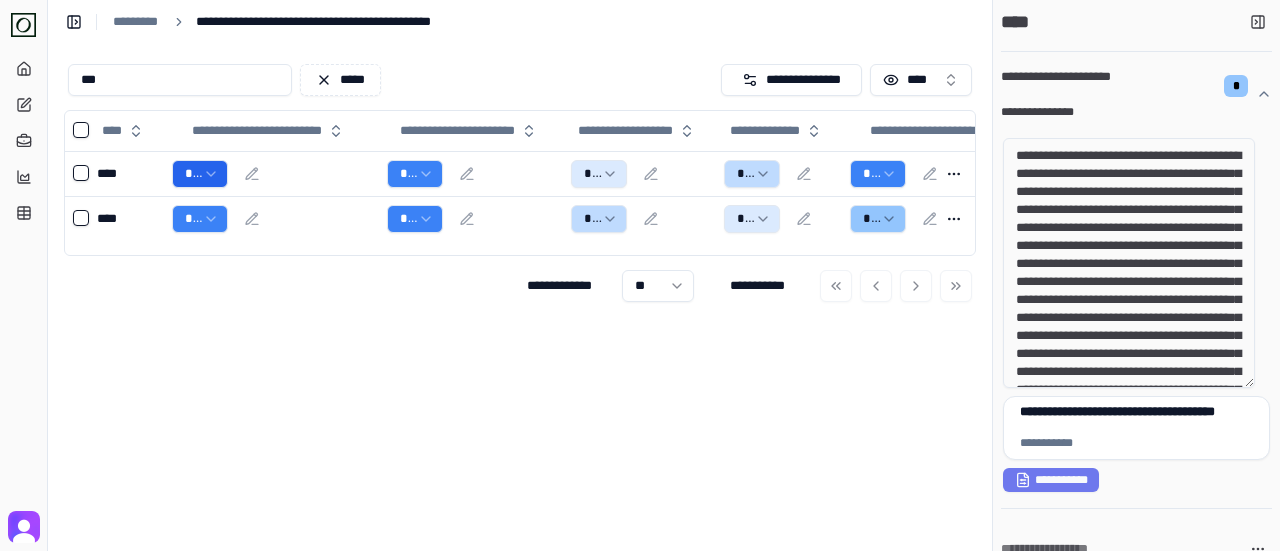 drag, startPoint x: 1139, startPoint y: 189, endPoint x: 1204, endPoint y: 275, distance: 107.80074 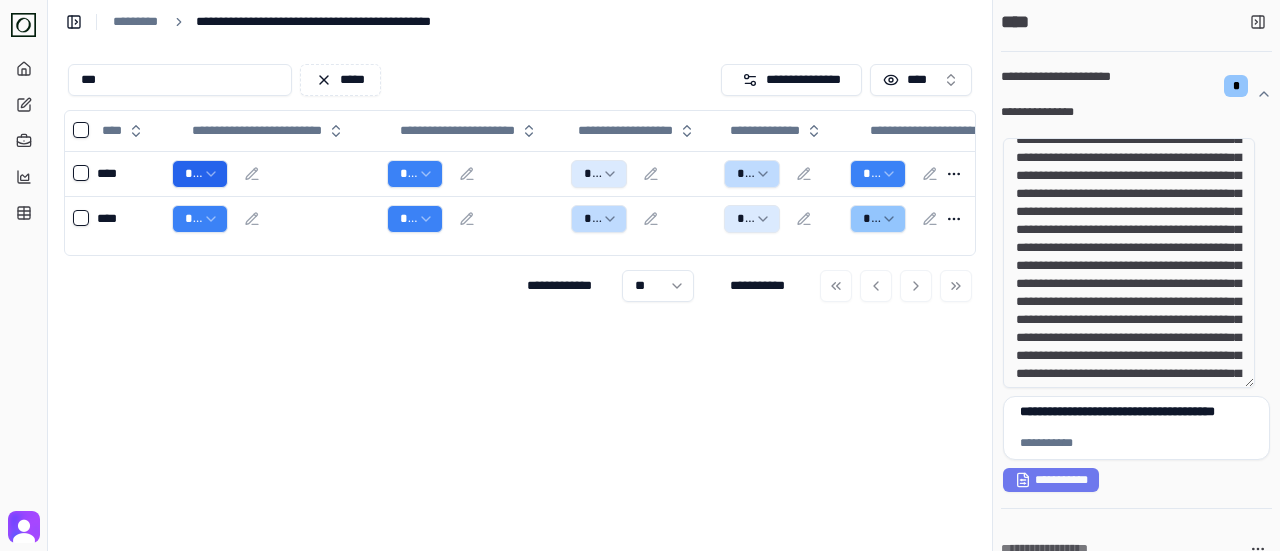 scroll, scrollTop: 100, scrollLeft: 0, axis: vertical 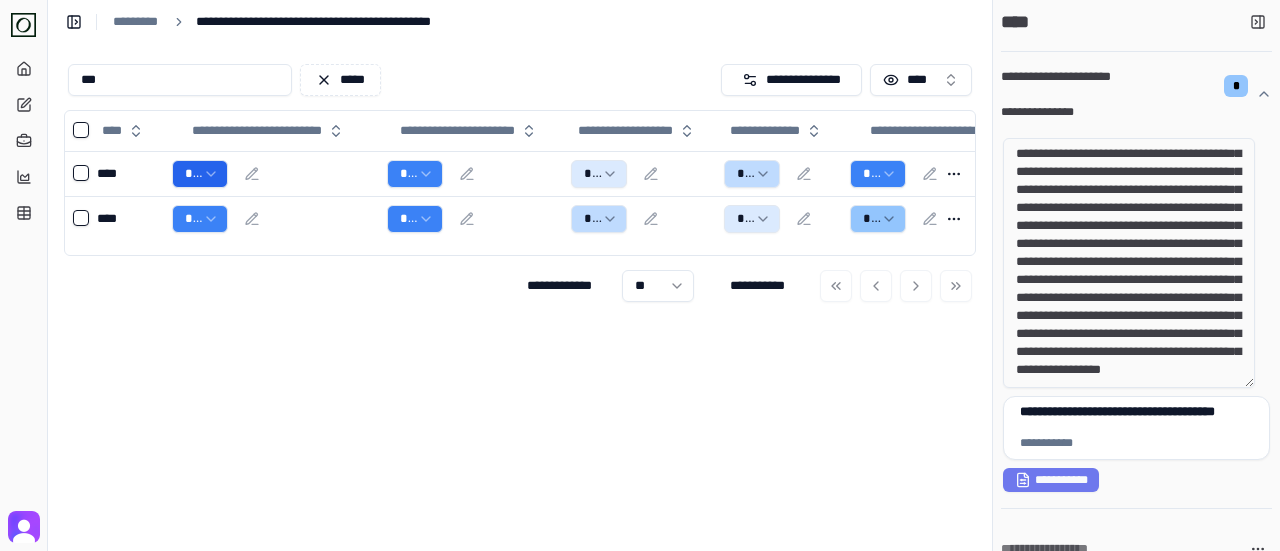 click on "**********" at bounding box center [1129, 263] 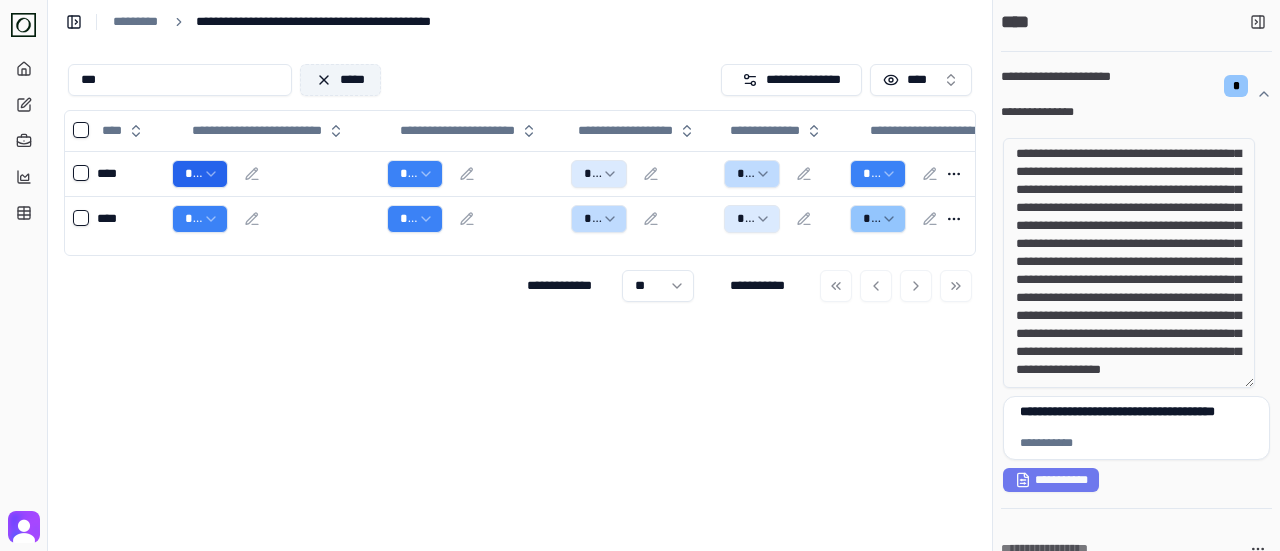 click on "*****" at bounding box center (340, 80) 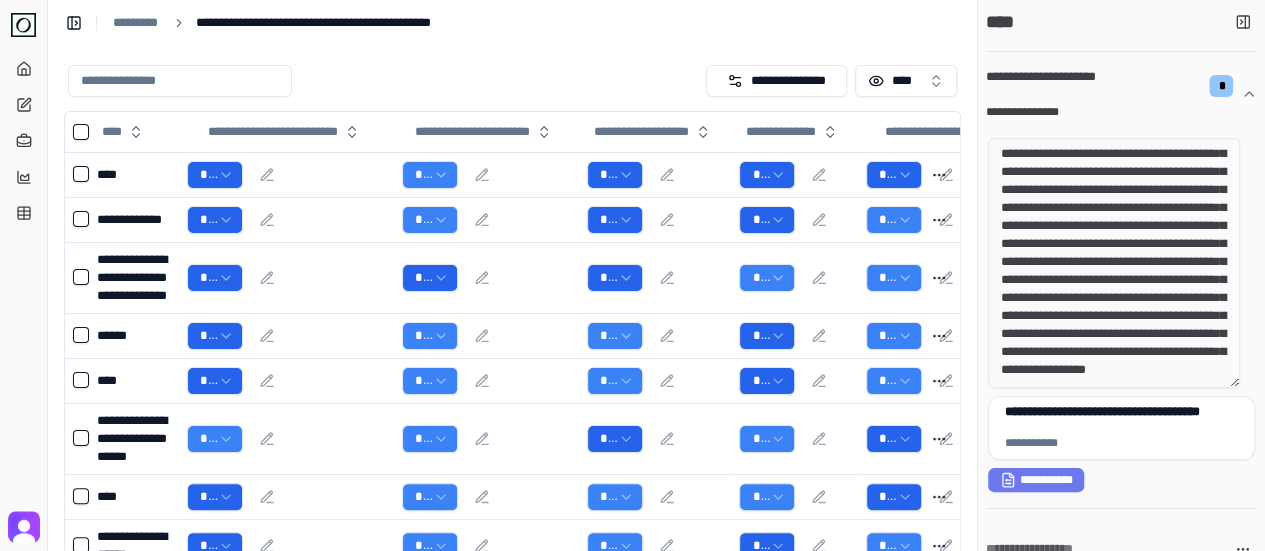 click at bounding box center (180, 81) 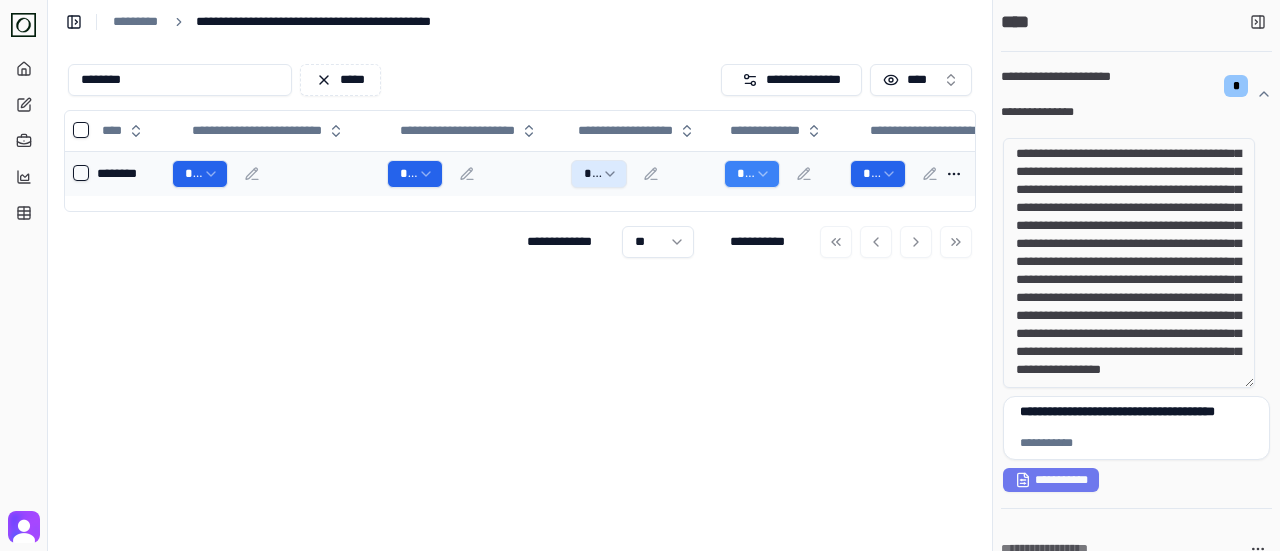 type on "********" 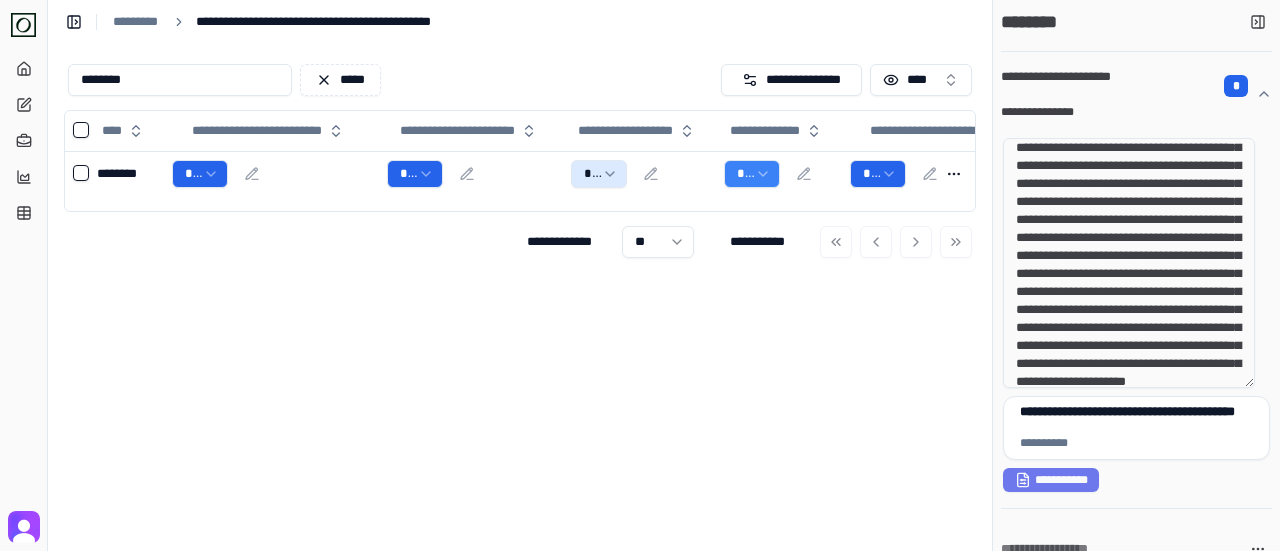 scroll, scrollTop: 307, scrollLeft: 0, axis: vertical 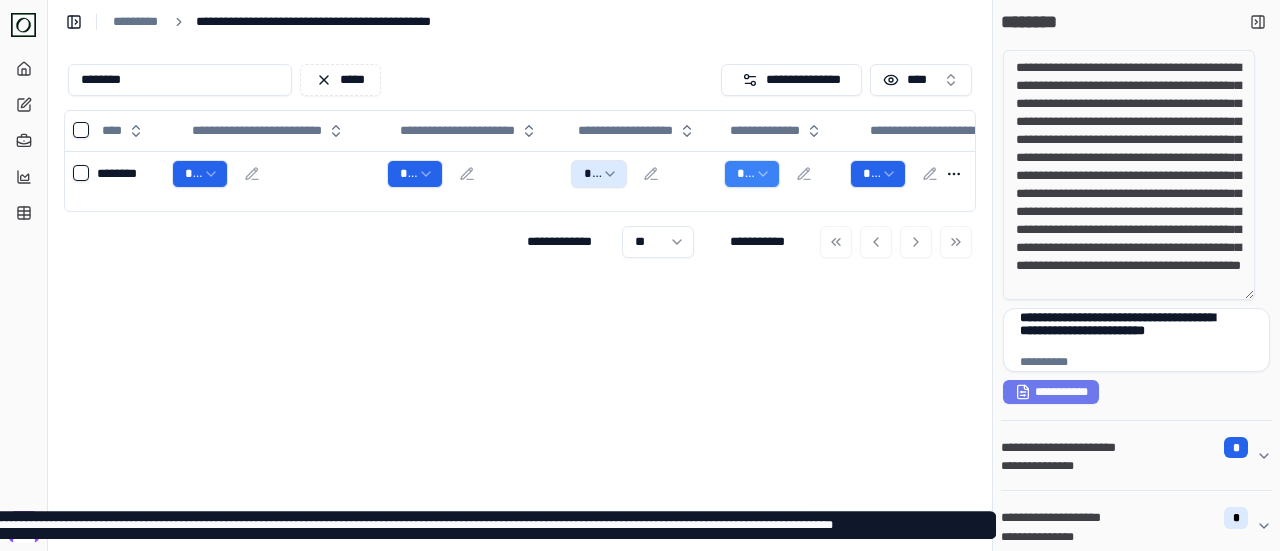 click on "**********" at bounding box center [1128, 517] 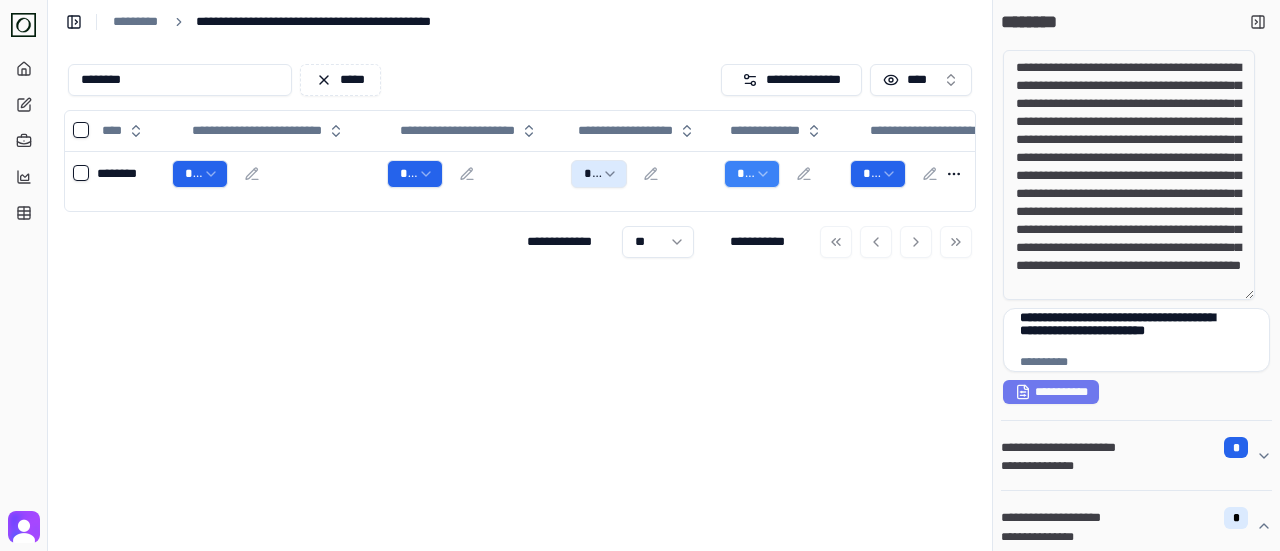 scroll, scrollTop: 55, scrollLeft: 0, axis: vertical 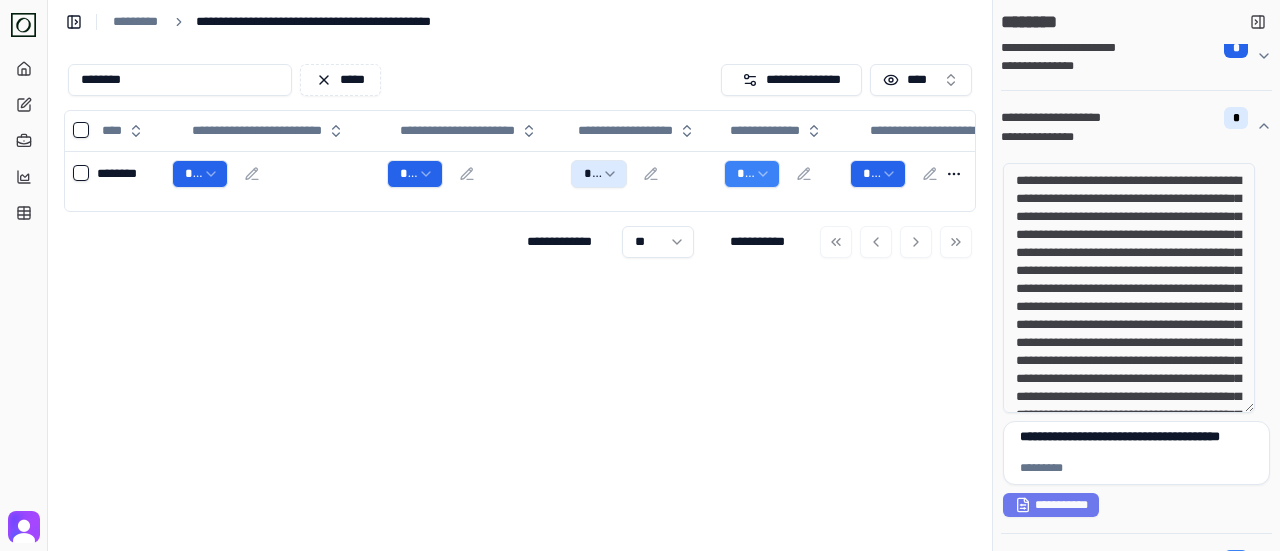 drag, startPoint x: 1080, startPoint y: 185, endPoint x: 1164, endPoint y: 222, distance: 91.787796 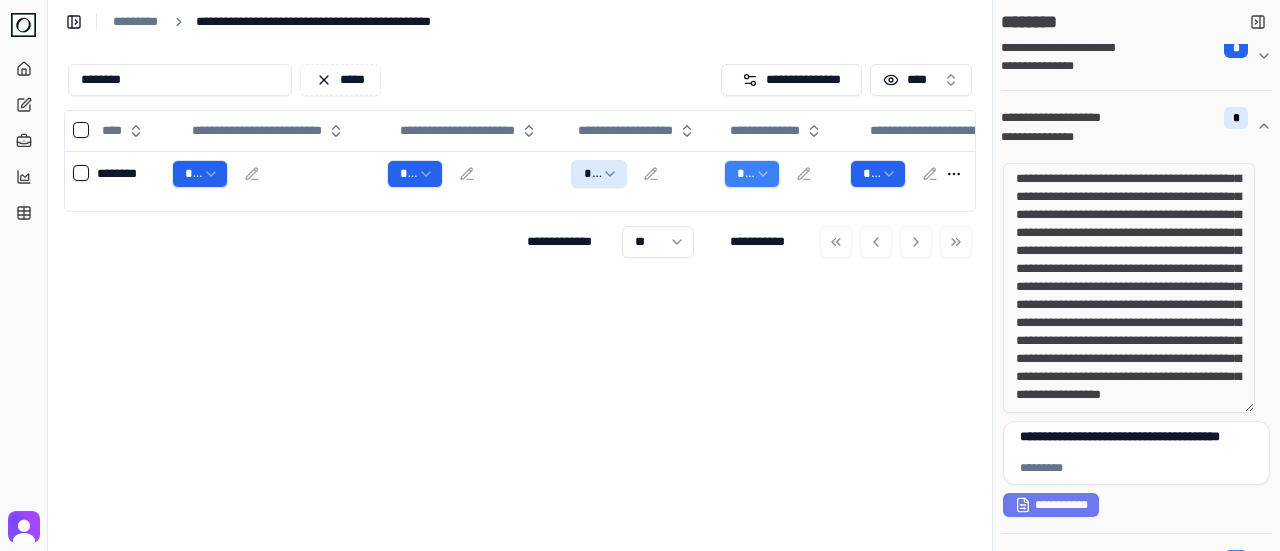 drag, startPoint x: 1074, startPoint y: 272, endPoint x: 1133, endPoint y: 305, distance: 67.601776 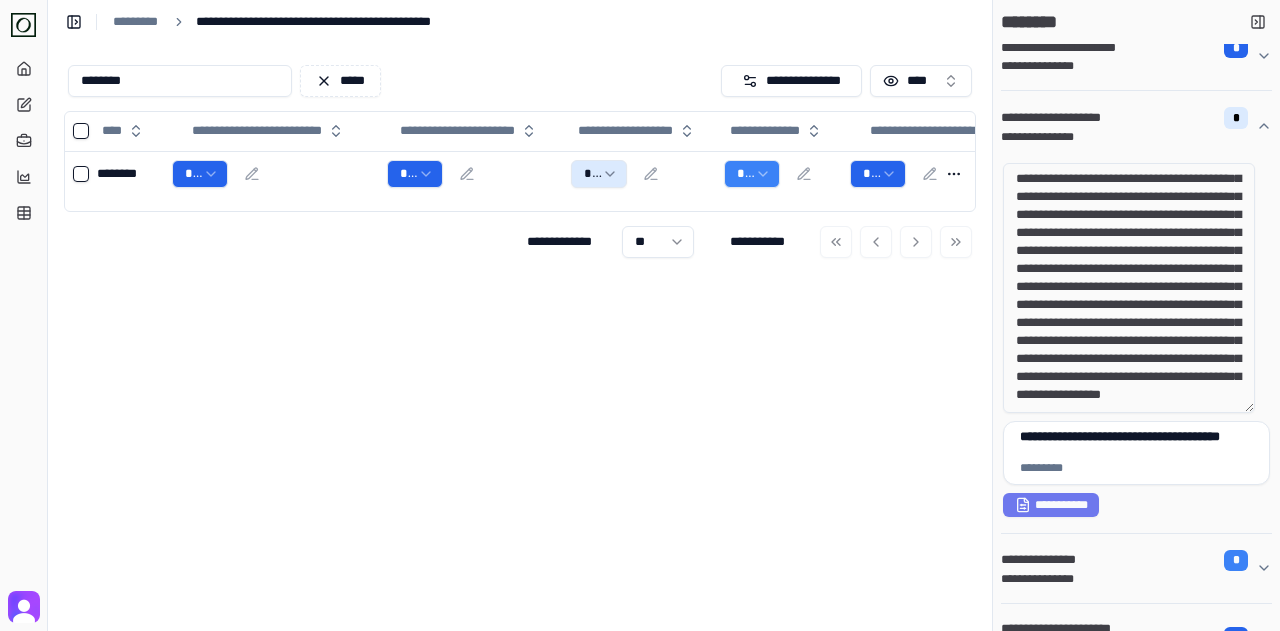 click 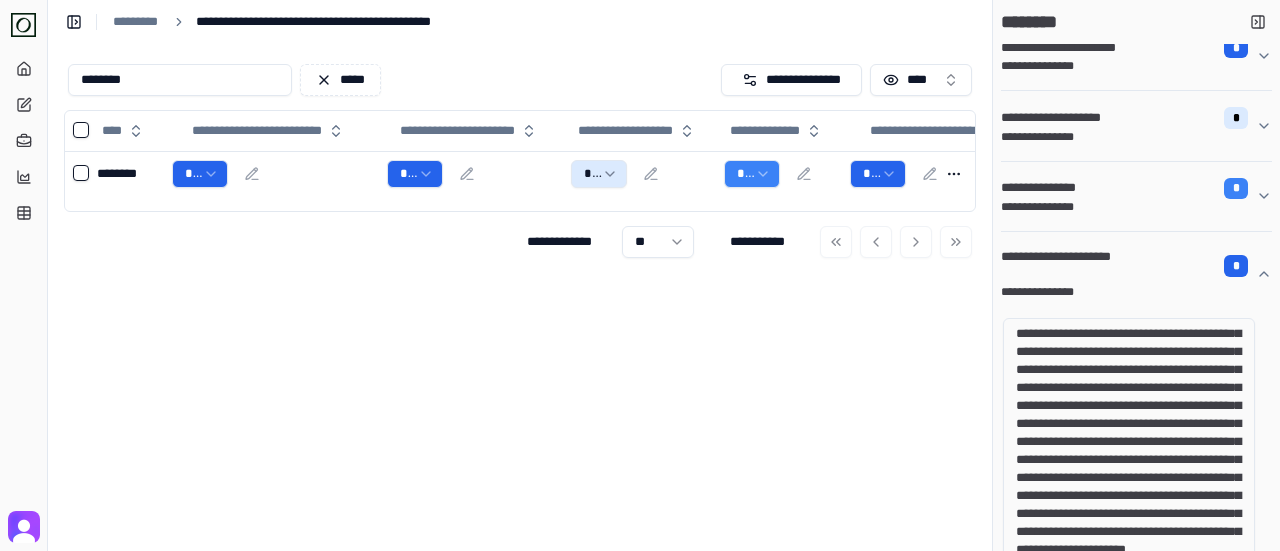 drag, startPoint x: 314, startPoint y: 83, endPoint x: 216, endPoint y: 79, distance: 98.0816 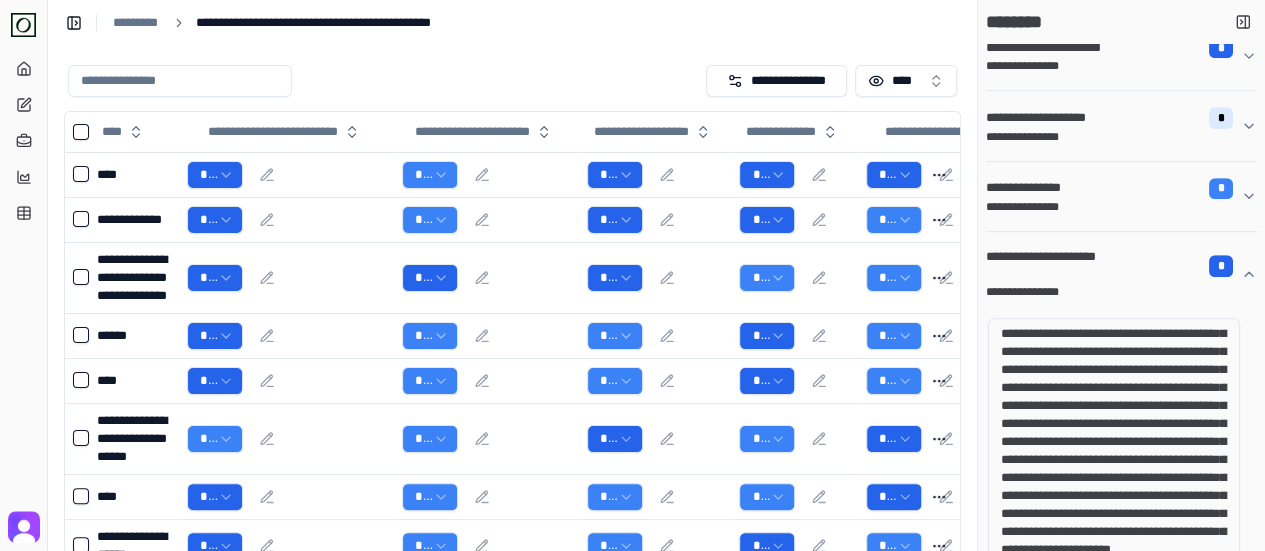 click at bounding box center (180, 81) 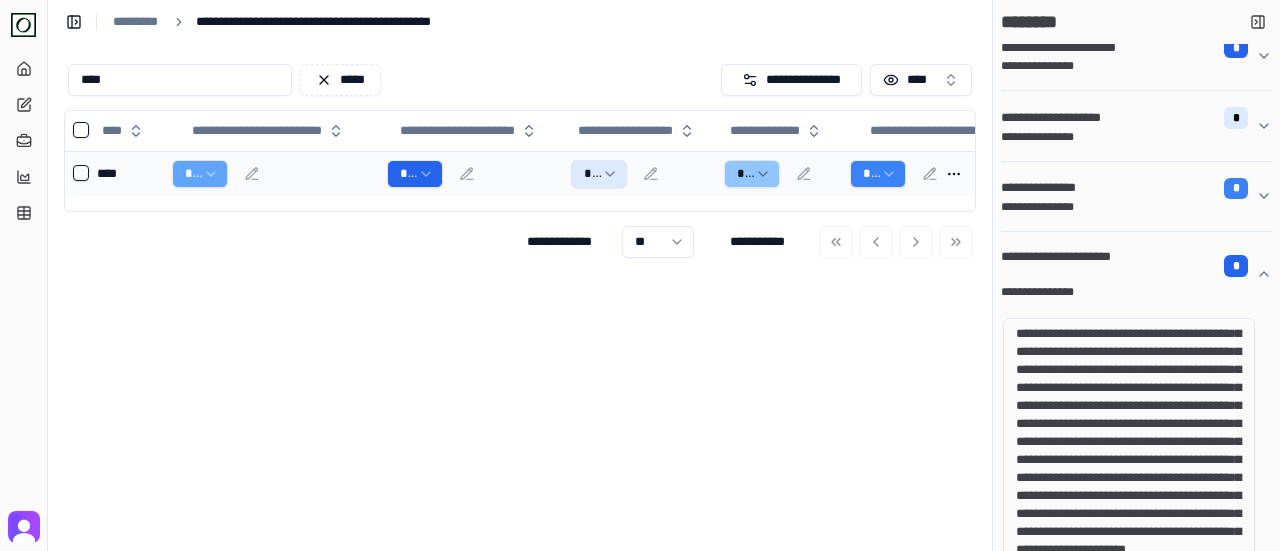 type on "****" 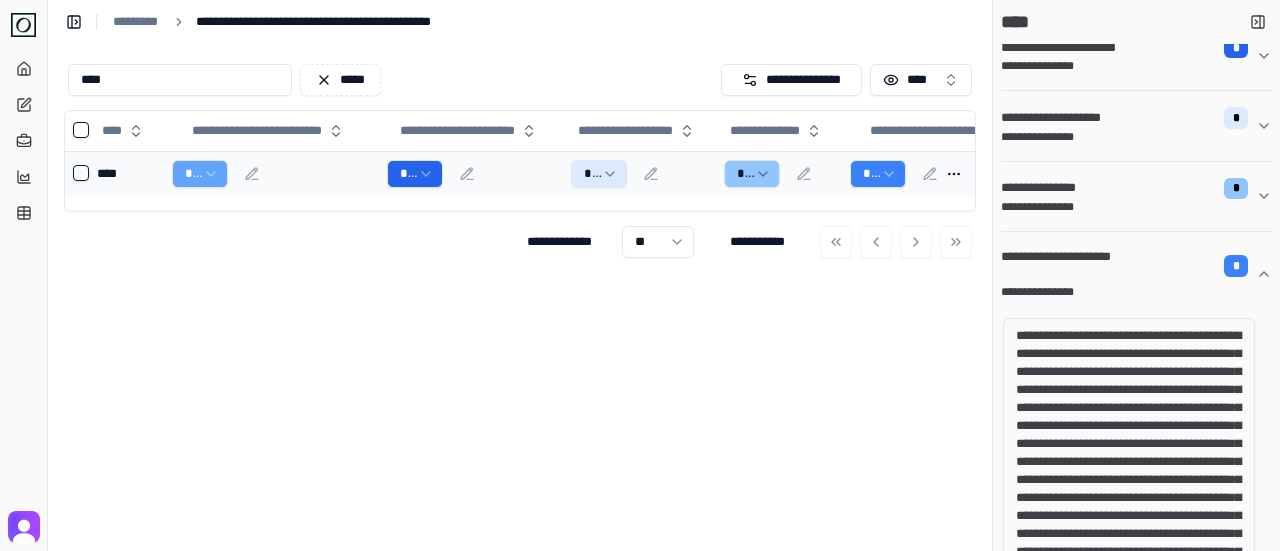 scroll, scrollTop: 520, scrollLeft: 0, axis: vertical 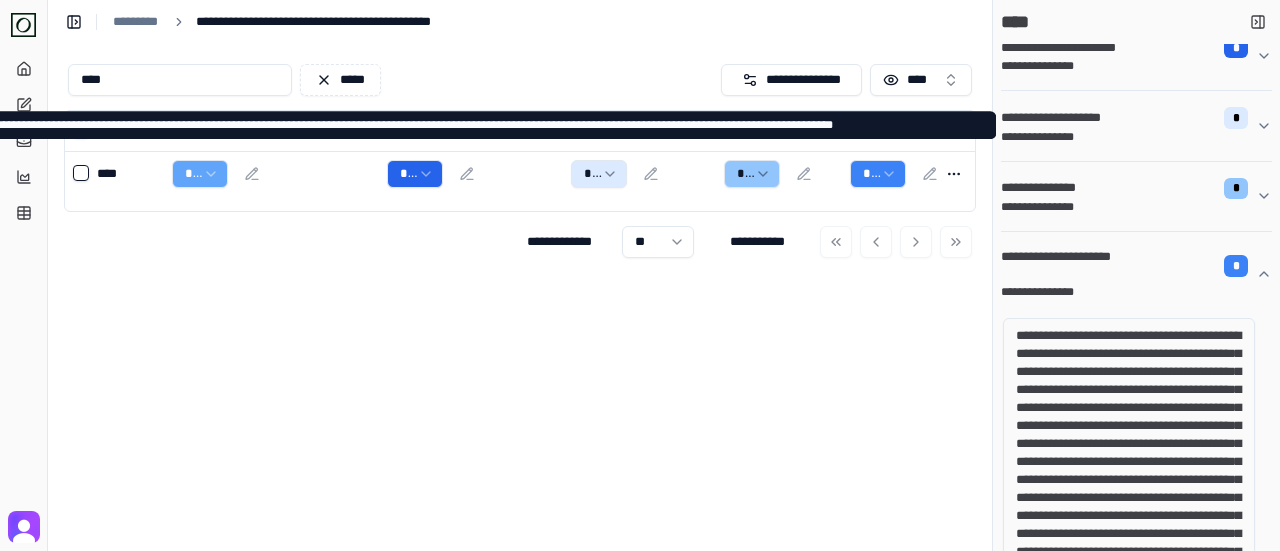 click on "**********" at bounding box center [1128, 117] 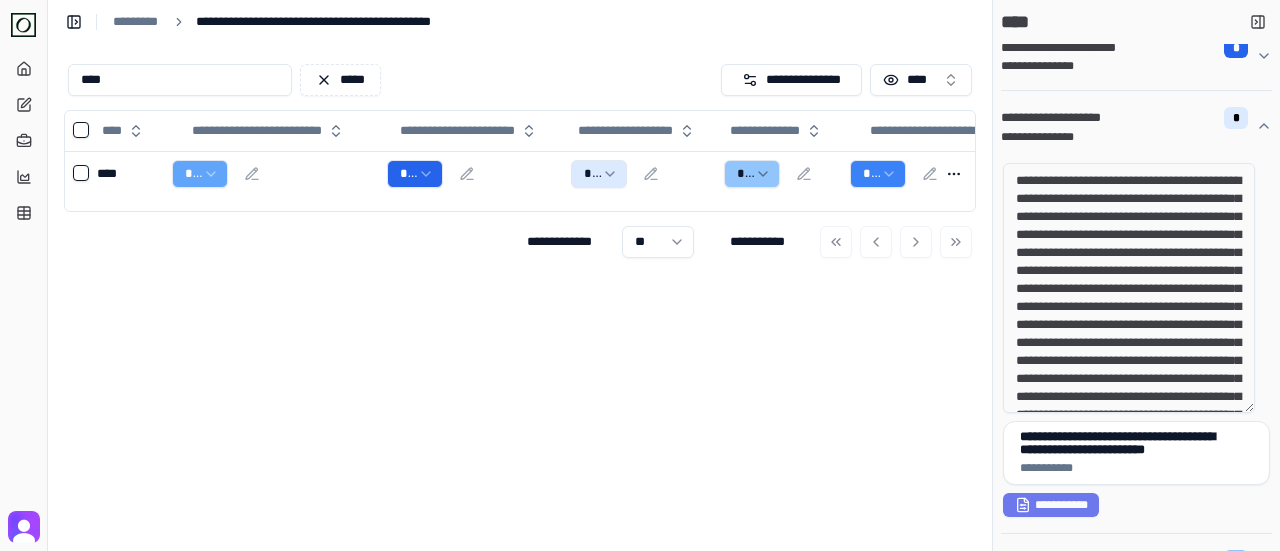 drag, startPoint x: 1094, startPoint y: 179, endPoint x: 1127, endPoint y: 211, distance: 45.96738 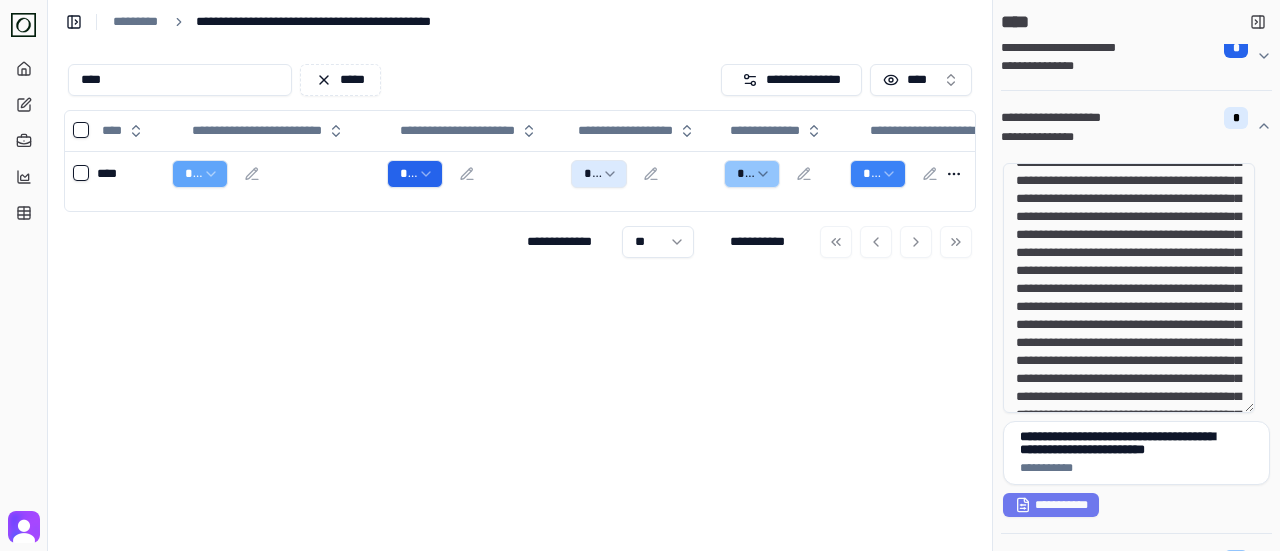 scroll, scrollTop: 100, scrollLeft: 0, axis: vertical 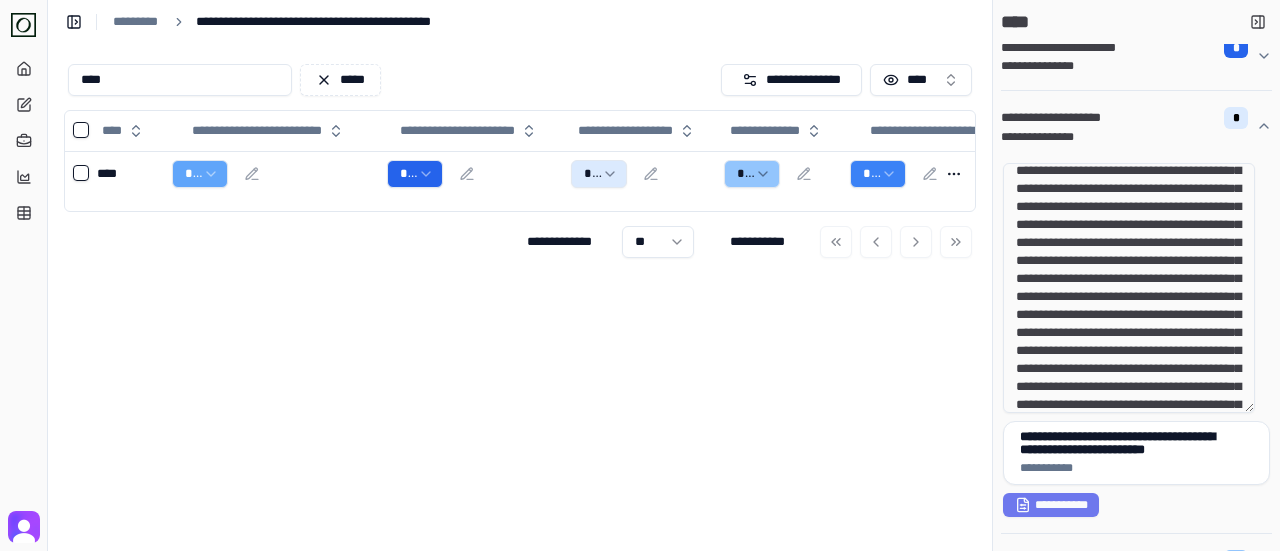 drag, startPoint x: 1117, startPoint y: 266, endPoint x: 1160, endPoint y: 310, distance: 61.522354 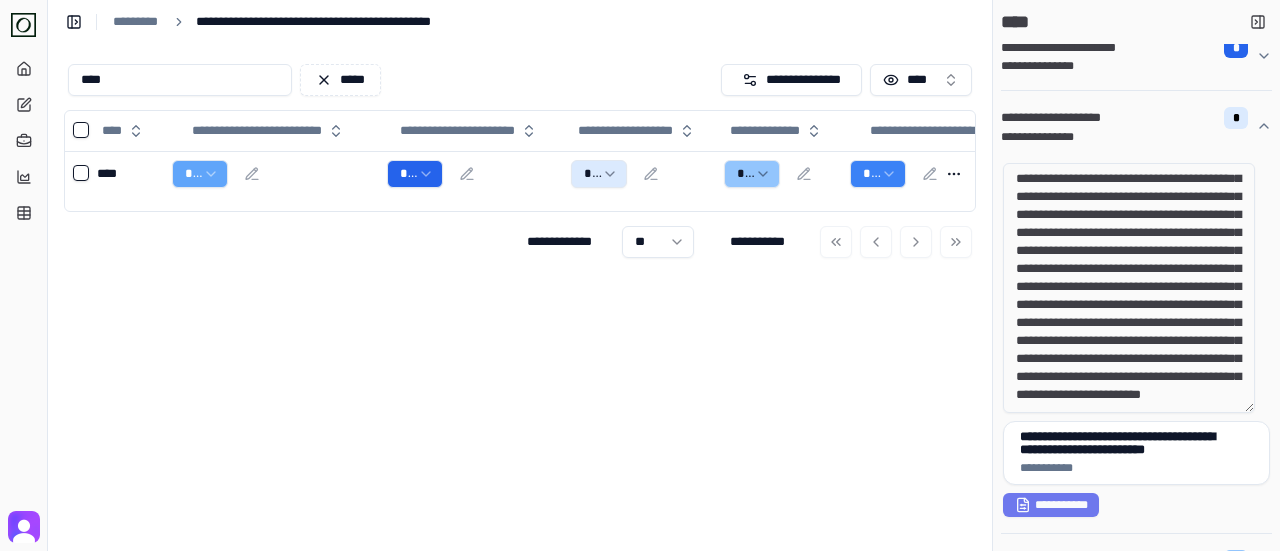 scroll, scrollTop: 235, scrollLeft: 0, axis: vertical 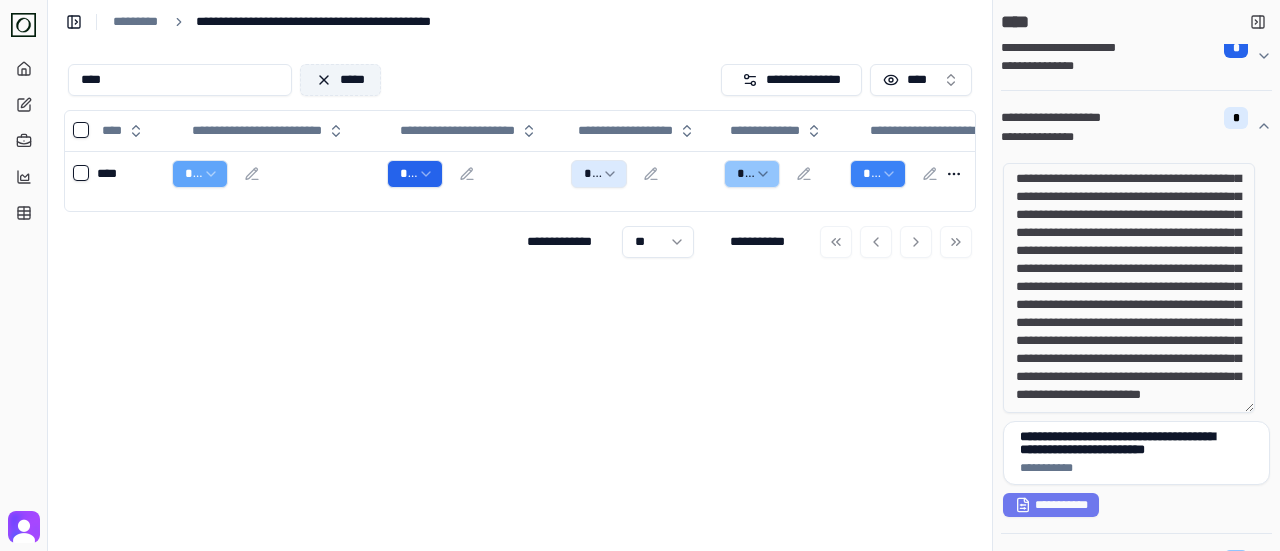 click on "*****" at bounding box center (340, 80) 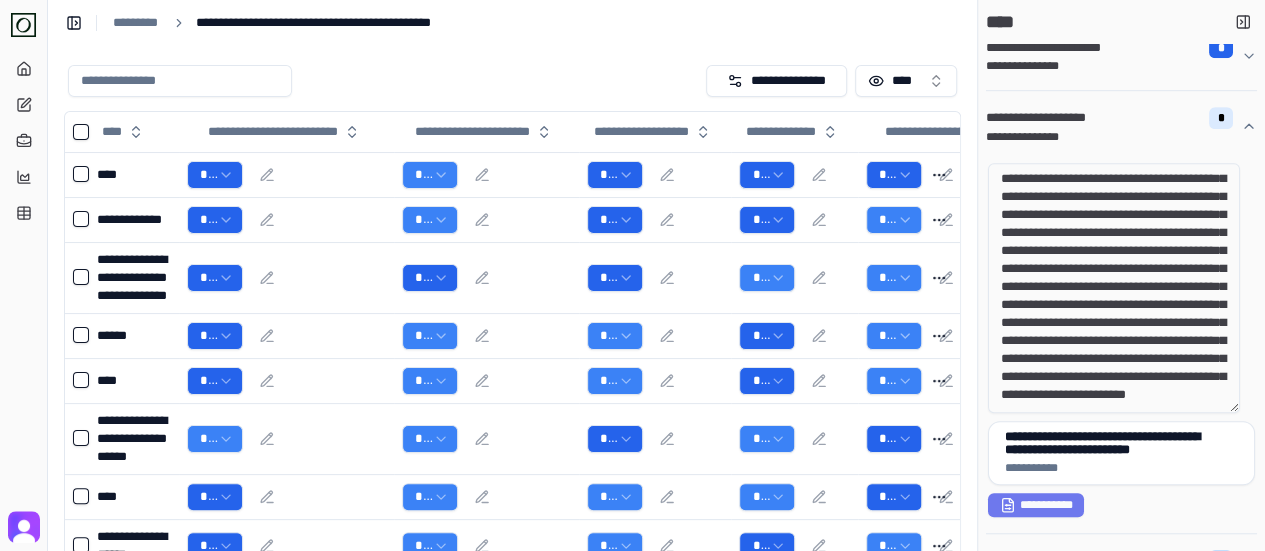 click at bounding box center [180, 81] 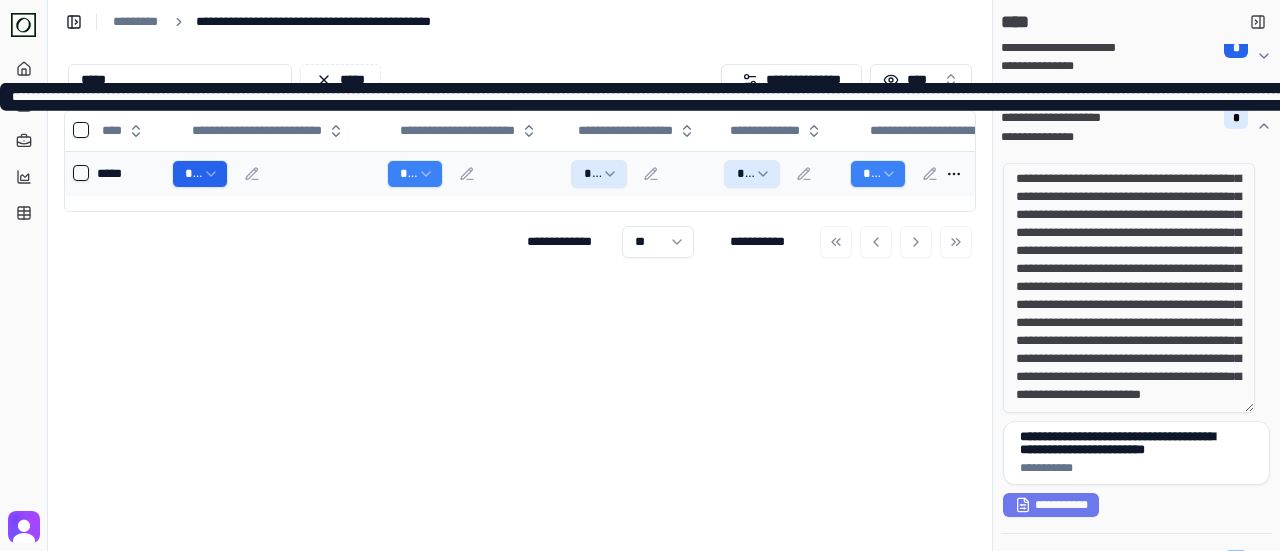 type on "*****" 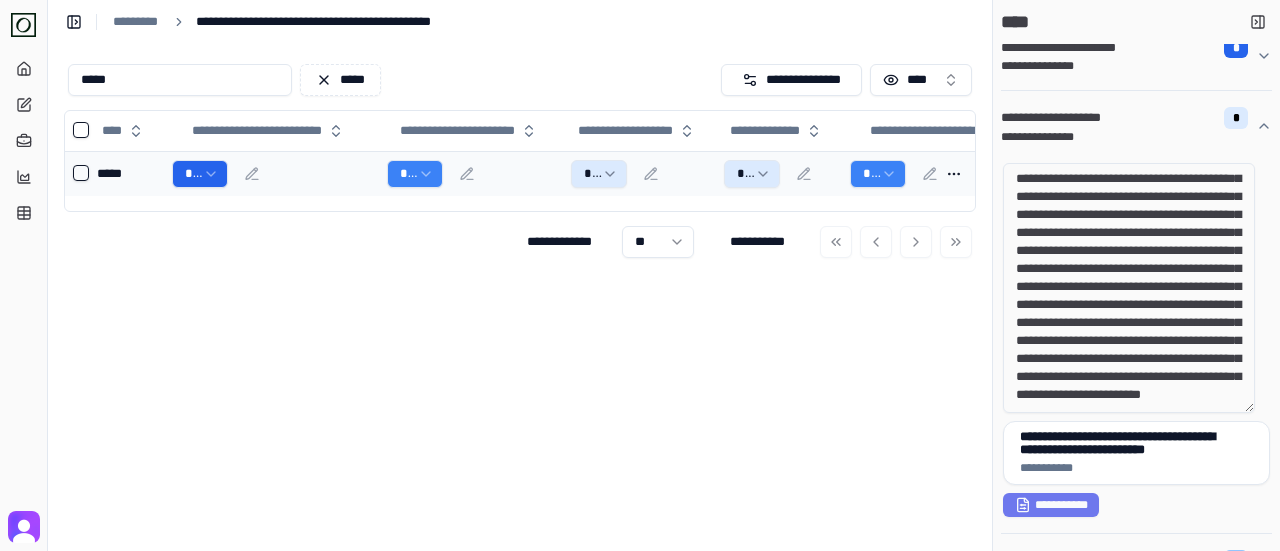 click on "*" at bounding box center [471, 174] 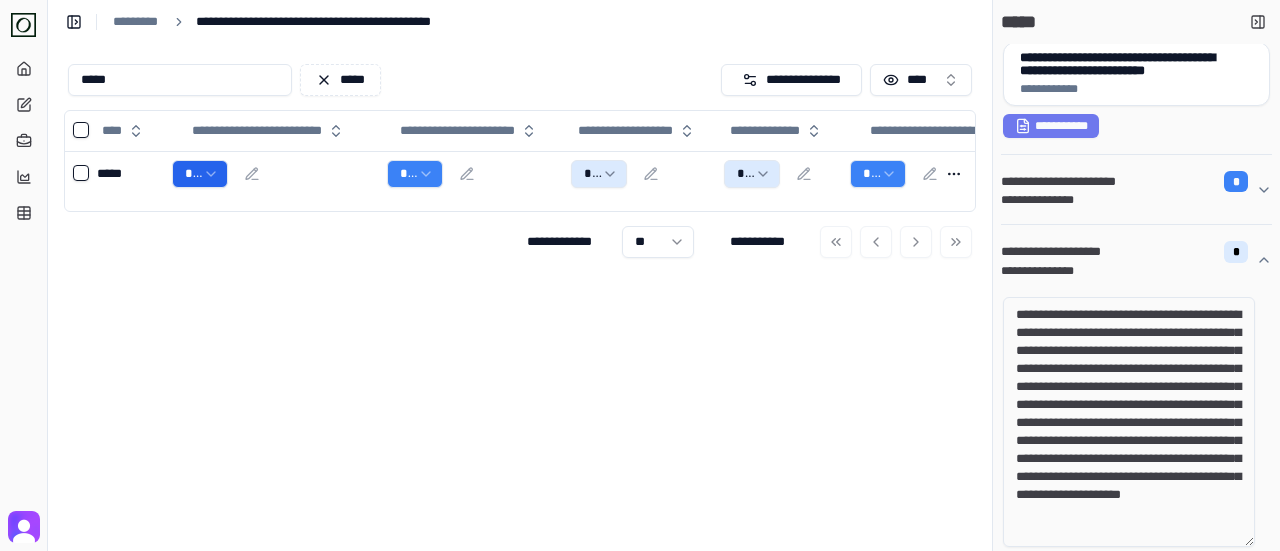 scroll, scrollTop: 320, scrollLeft: 0, axis: vertical 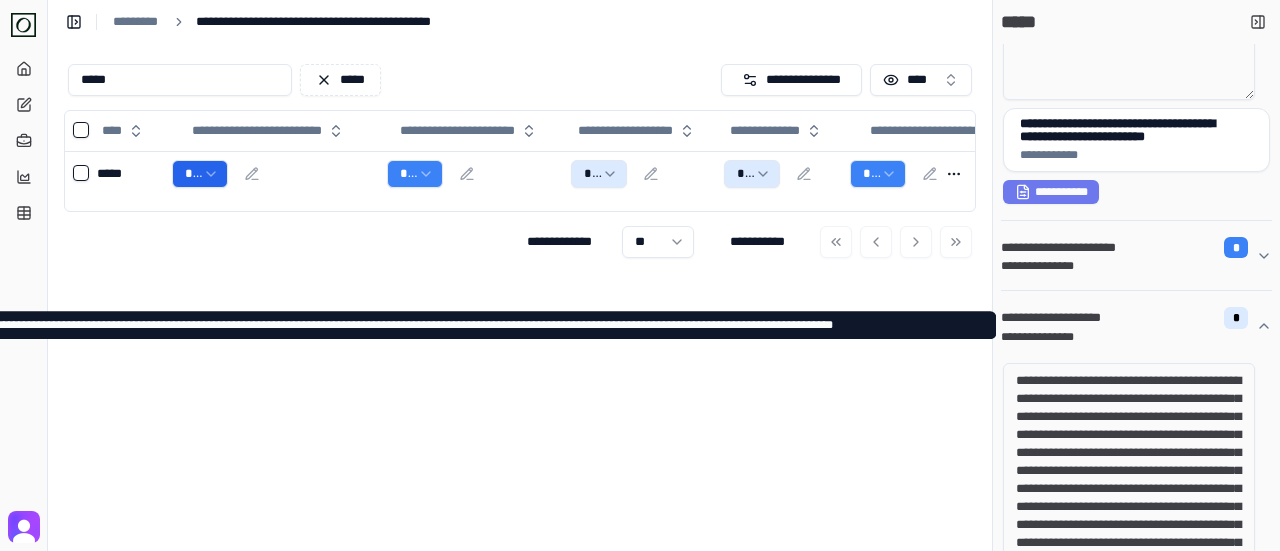 click on "**********" at bounding box center [1055, 318] 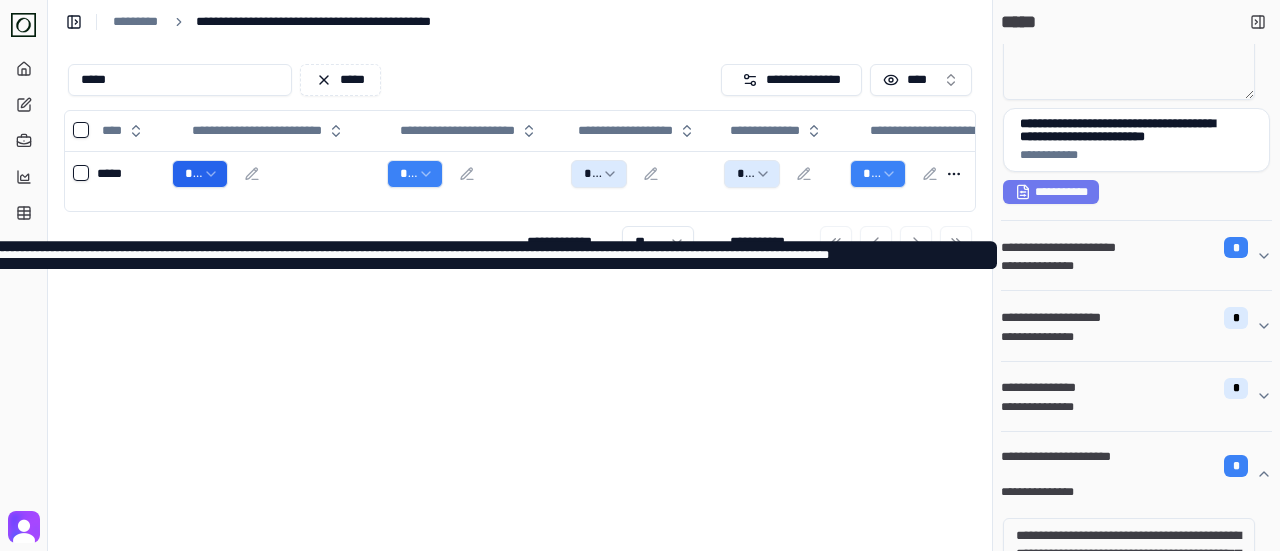 click on "**********" at bounding box center (1069, 248) 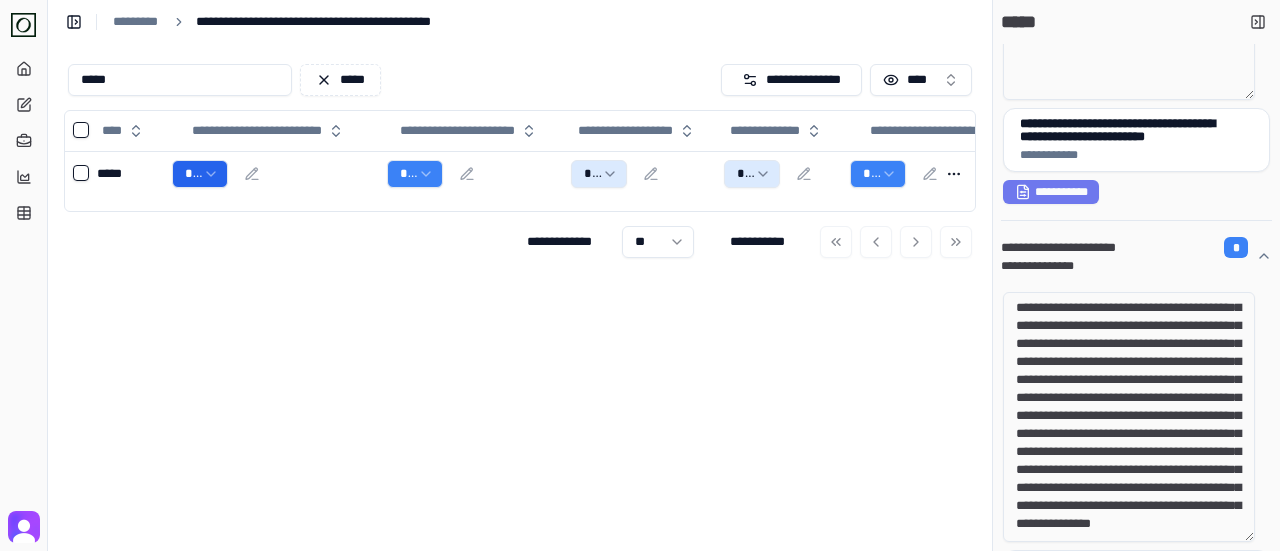 scroll, scrollTop: 163, scrollLeft: 0, axis: vertical 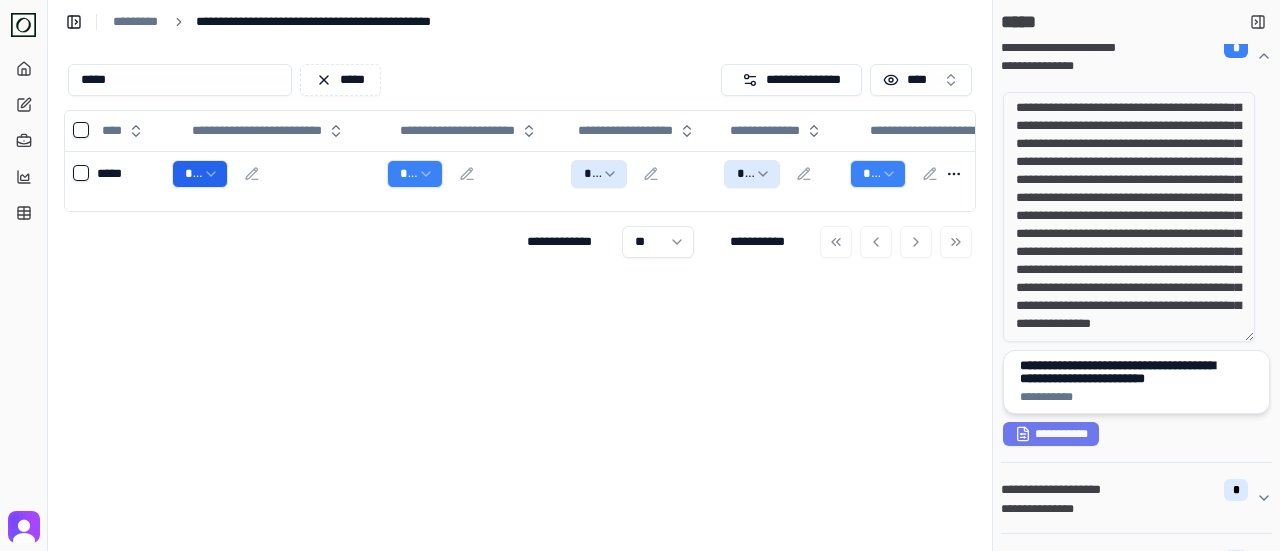 click on "**********" at bounding box center [1129, 372] 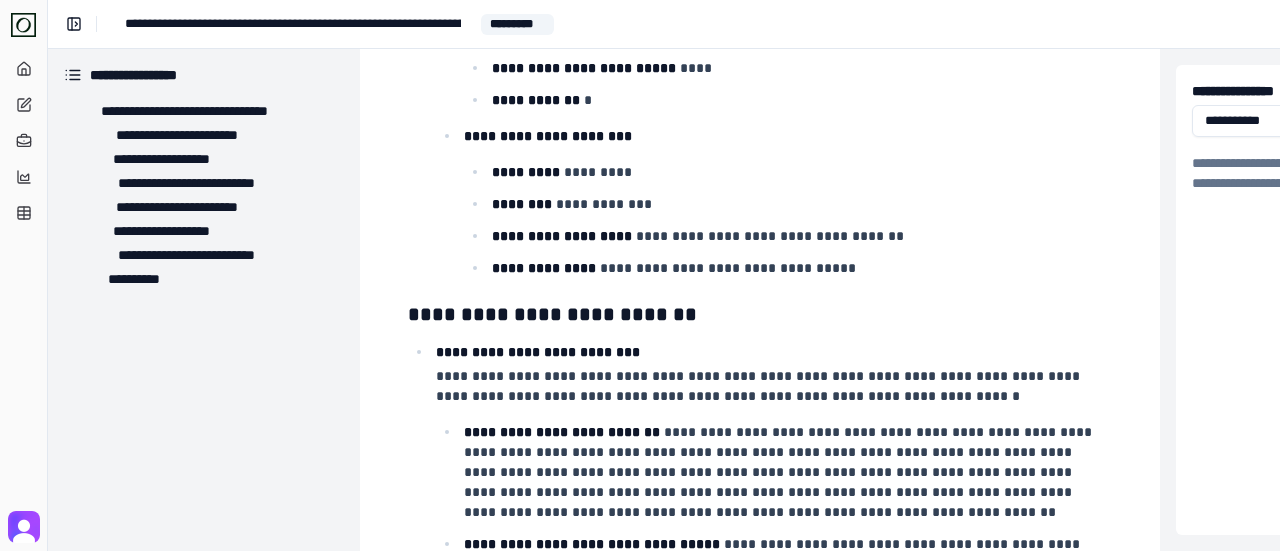 scroll, scrollTop: 700, scrollLeft: 0, axis: vertical 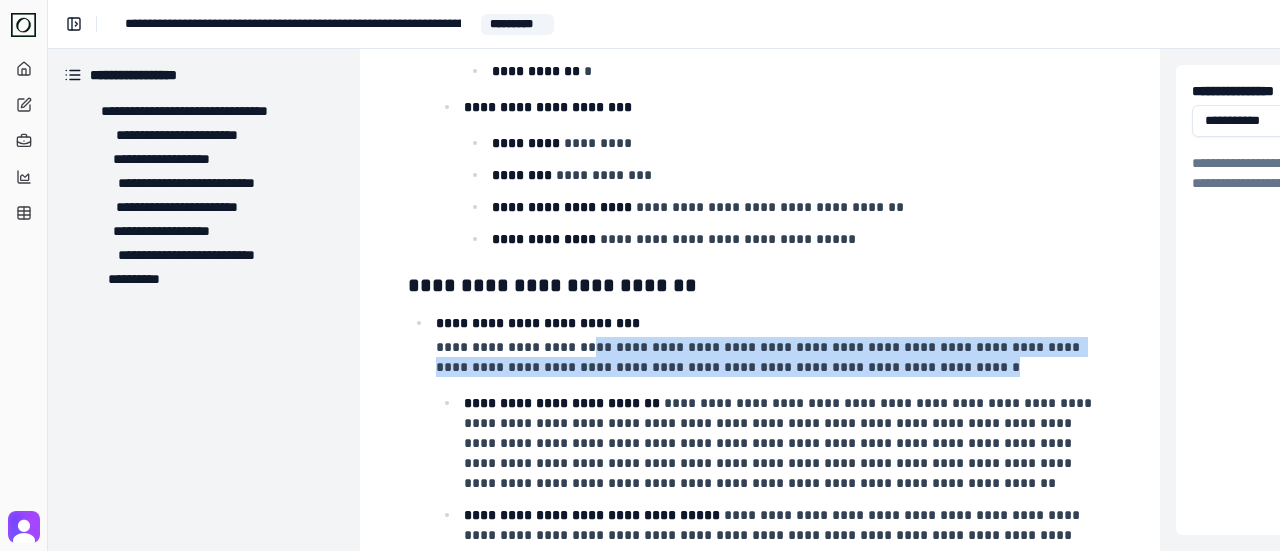 drag, startPoint x: 569, startPoint y: 357, endPoint x: 866, endPoint y: 389, distance: 298.71893 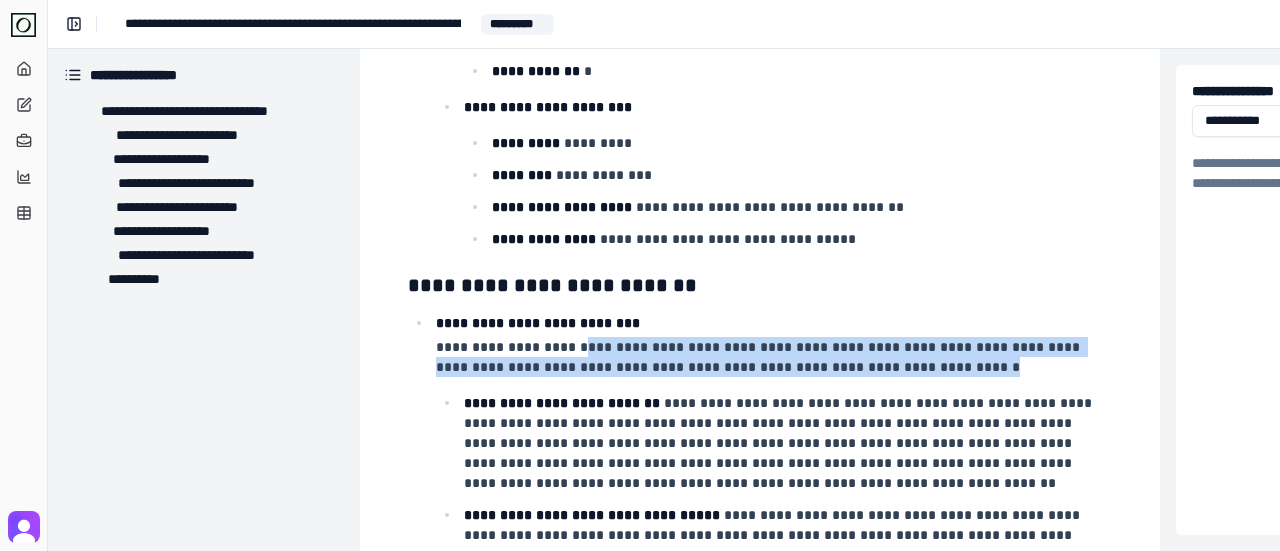 drag, startPoint x: 836, startPoint y: 368, endPoint x: 568, endPoint y: 350, distance: 268.6038 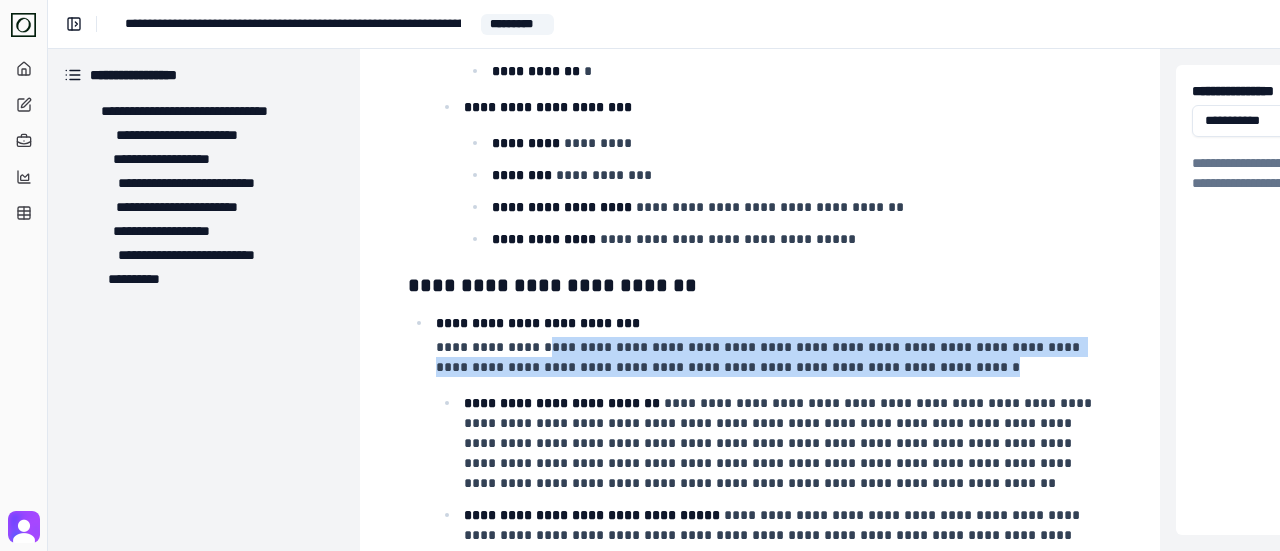 drag, startPoint x: 539, startPoint y: 351, endPoint x: 852, endPoint y: 389, distance: 315.29828 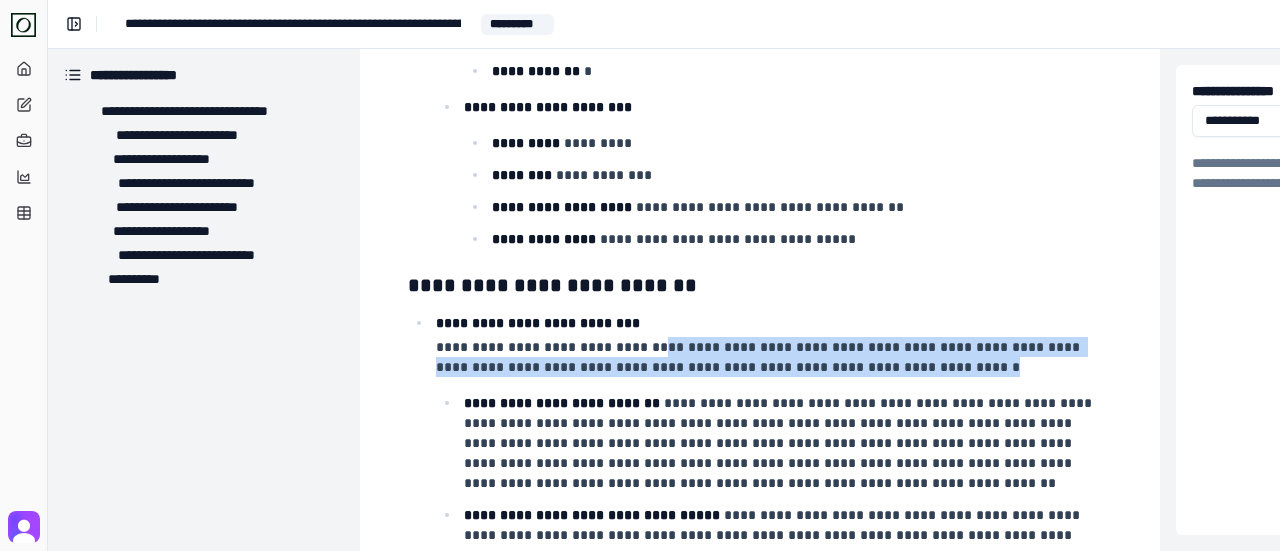 drag, startPoint x: 870, startPoint y: 376, endPoint x: 628, endPoint y: 365, distance: 242.24988 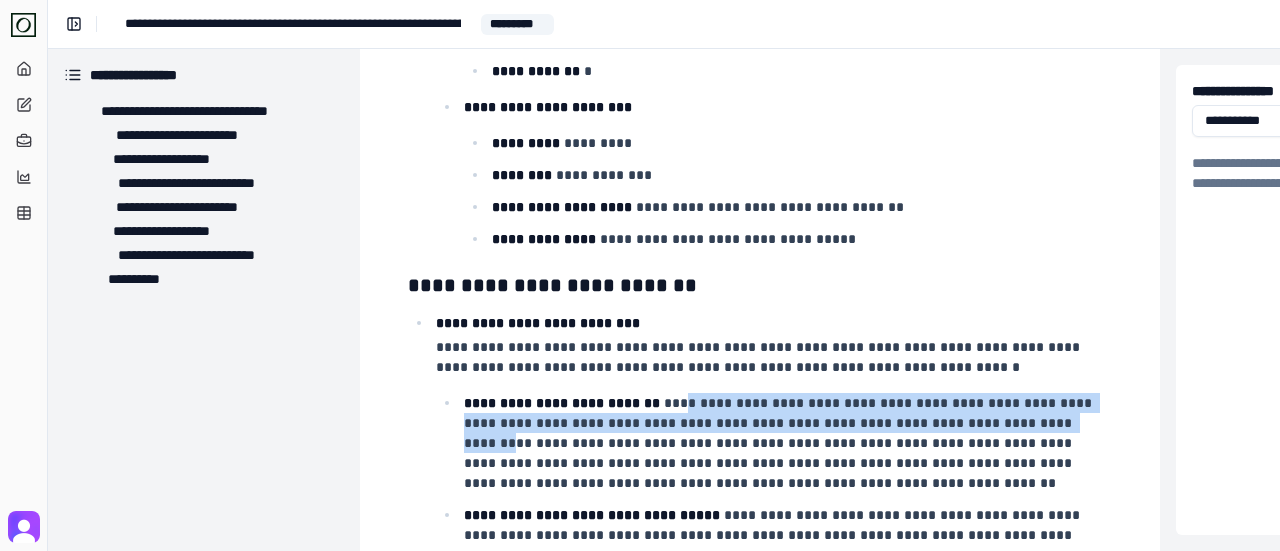 drag, startPoint x: 662, startPoint y: 405, endPoint x: 910, endPoint y: 433, distance: 249.57564 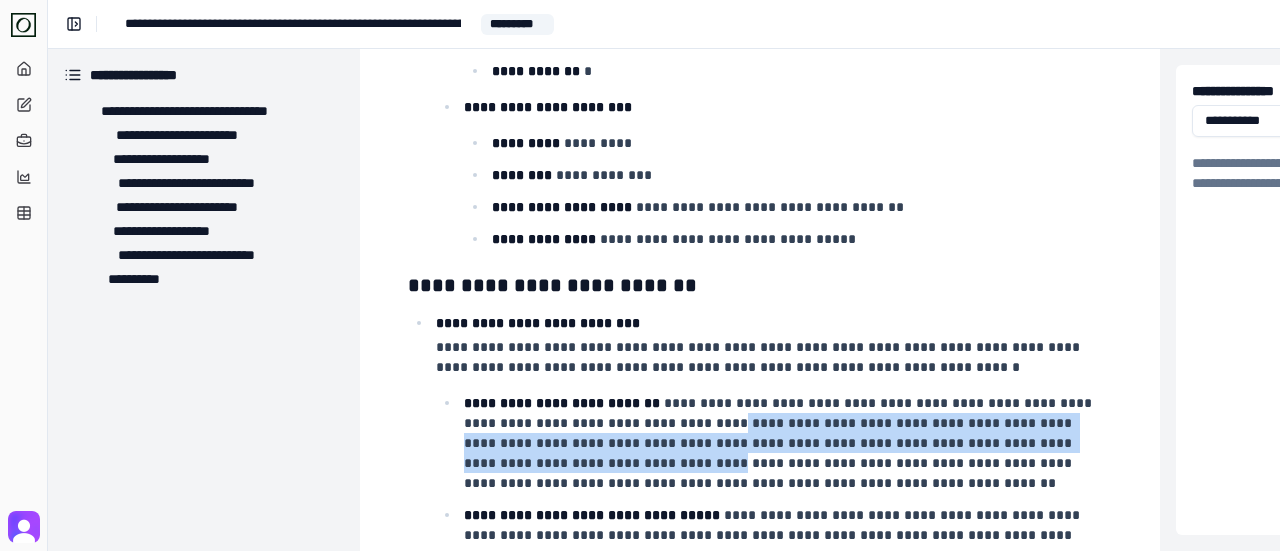 drag, startPoint x: 604, startPoint y: 434, endPoint x: 1004, endPoint y: 453, distance: 400.451 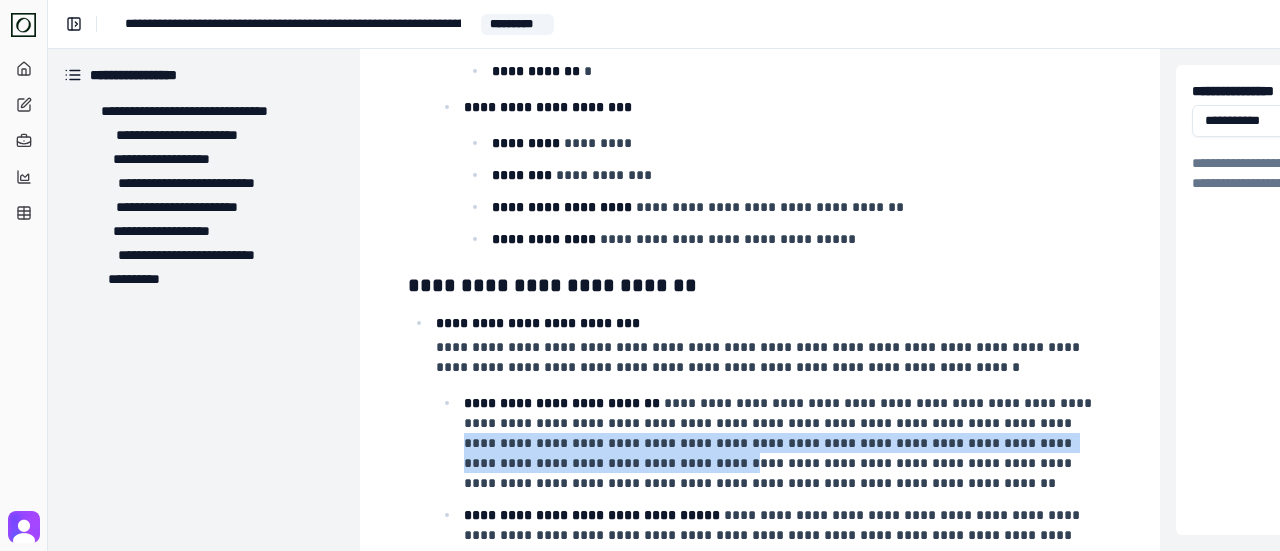 drag, startPoint x: 894, startPoint y: 436, endPoint x: 1019, endPoint y: 461, distance: 127.47549 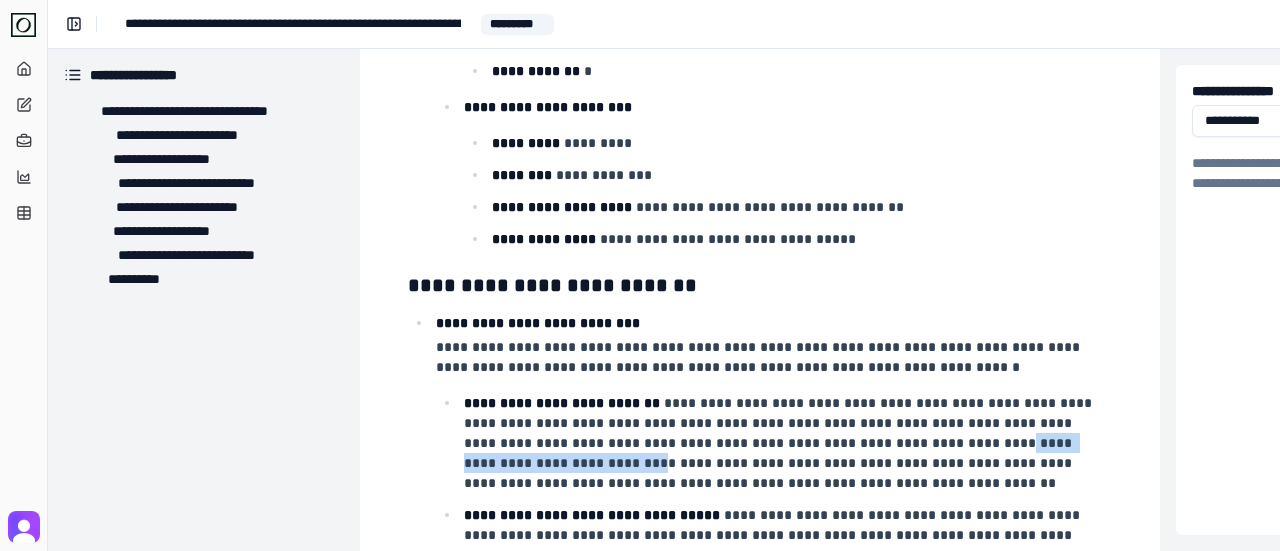 drag, startPoint x: 734, startPoint y: 443, endPoint x: 945, endPoint y: 460, distance: 211.68373 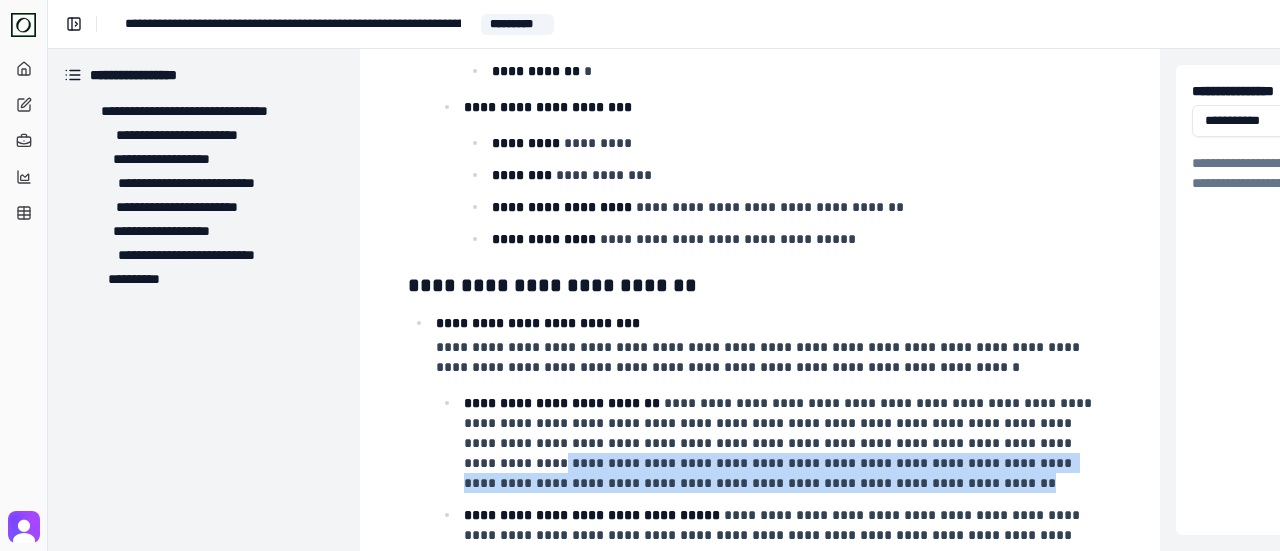 drag, startPoint x: 857, startPoint y: 455, endPoint x: 1042, endPoint y: 485, distance: 187.41664 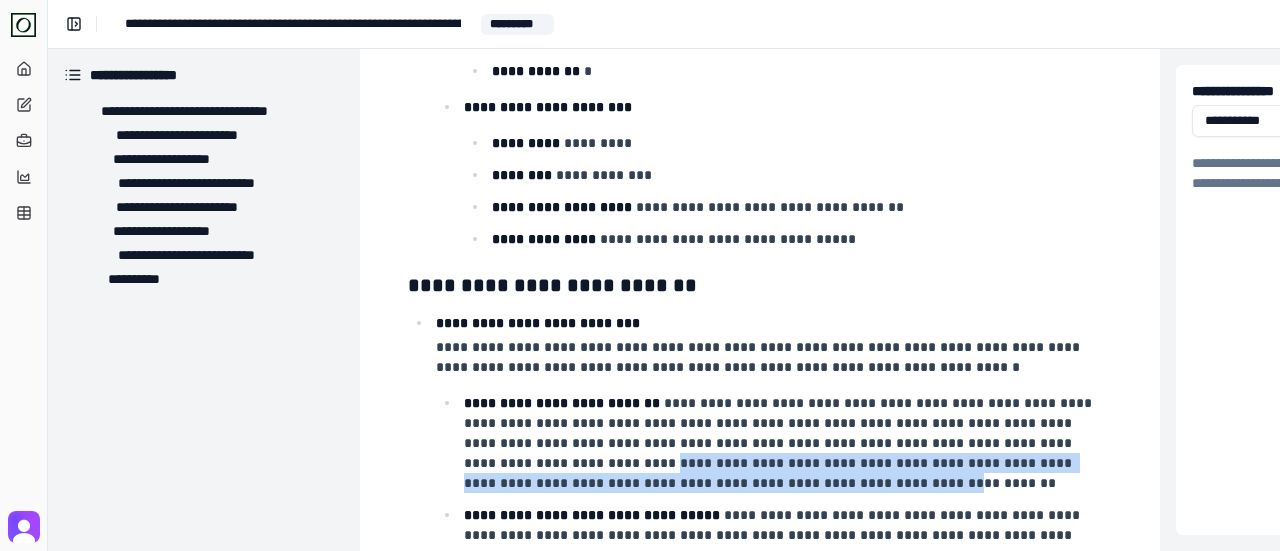 drag, startPoint x: 1090, startPoint y: 465, endPoint x: 953, endPoint y: 461, distance: 137.05838 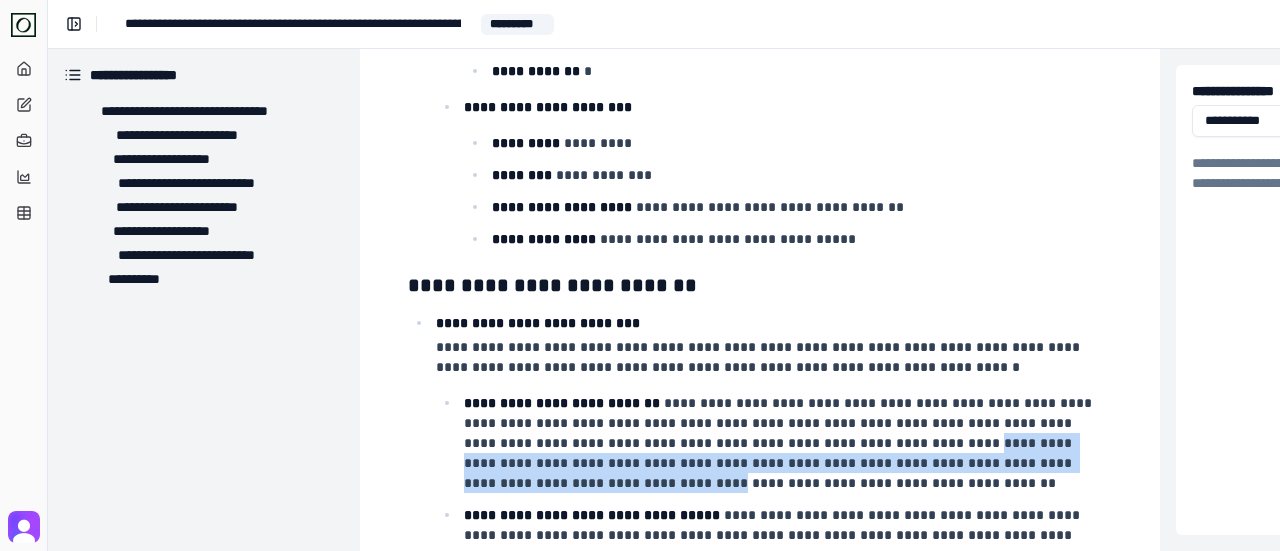 drag, startPoint x: 705, startPoint y: 443, endPoint x: 881, endPoint y: 464, distance: 177.24841 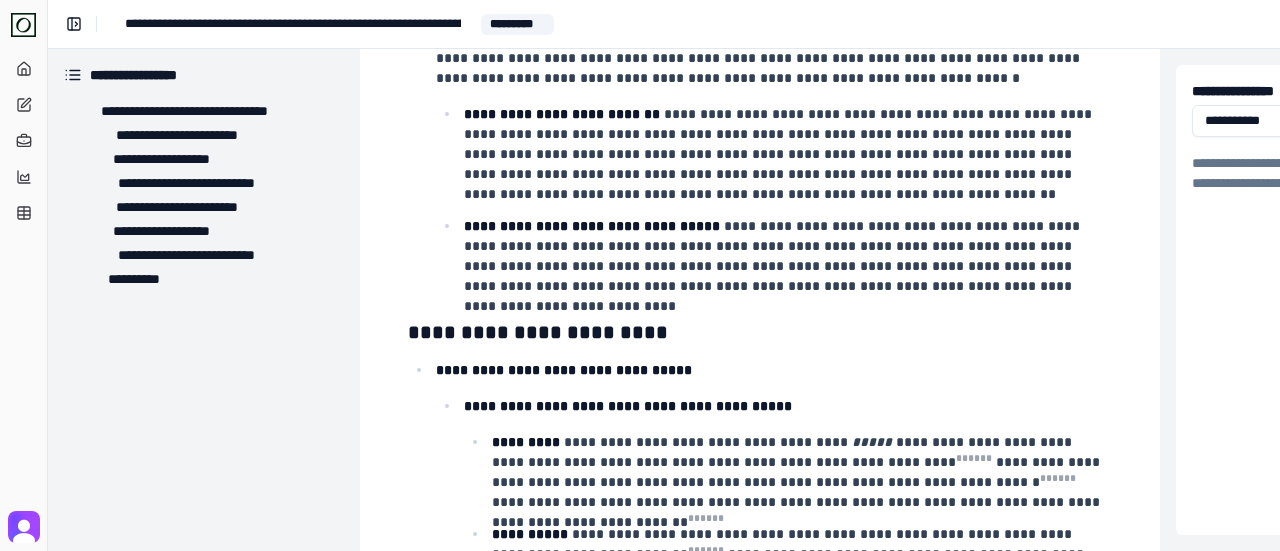 scroll, scrollTop: 1100, scrollLeft: 0, axis: vertical 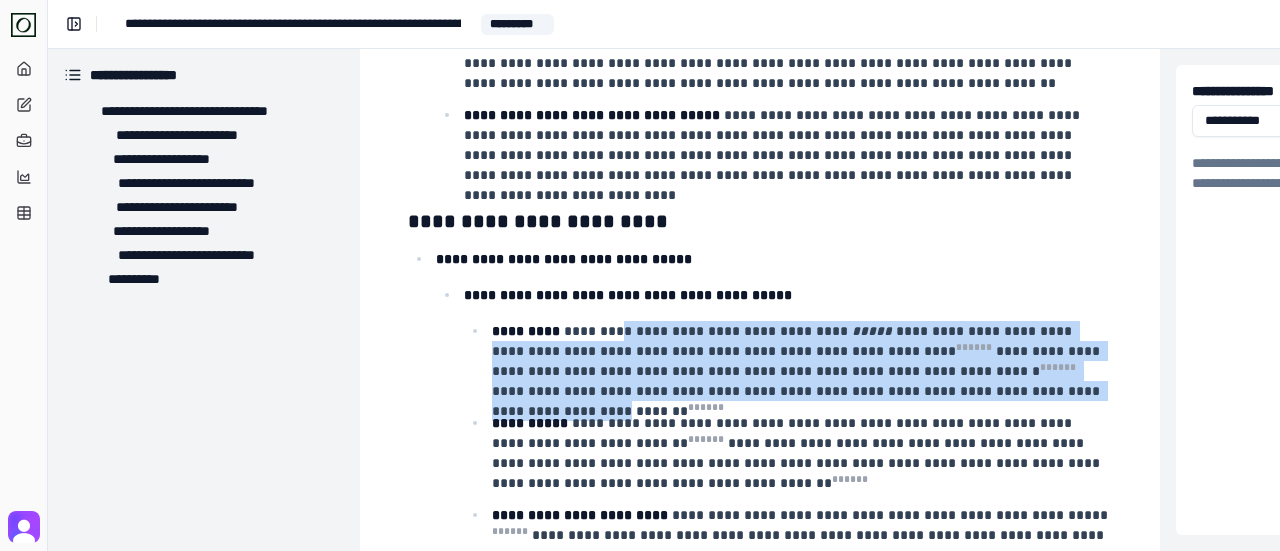 drag, startPoint x: 607, startPoint y: 335, endPoint x: 905, endPoint y: 396, distance: 304.17923 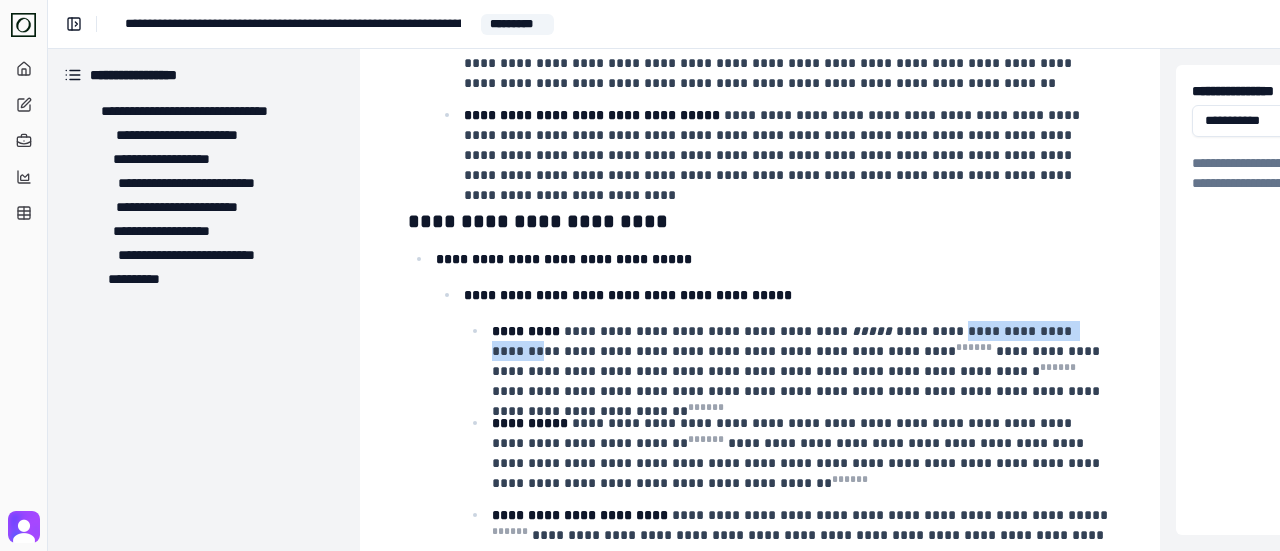 drag, startPoint x: 908, startPoint y: 341, endPoint x: 1044, endPoint y: 346, distance: 136.09187 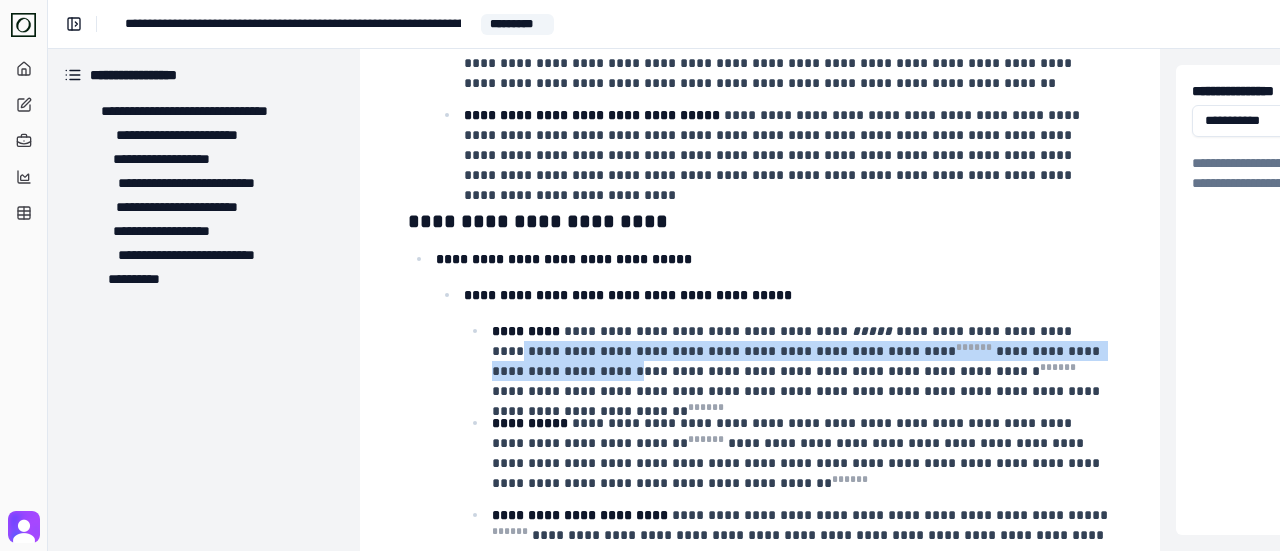 drag, startPoint x: 1015, startPoint y: 348, endPoint x: 1087, endPoint y: 360, distance: 72.99315 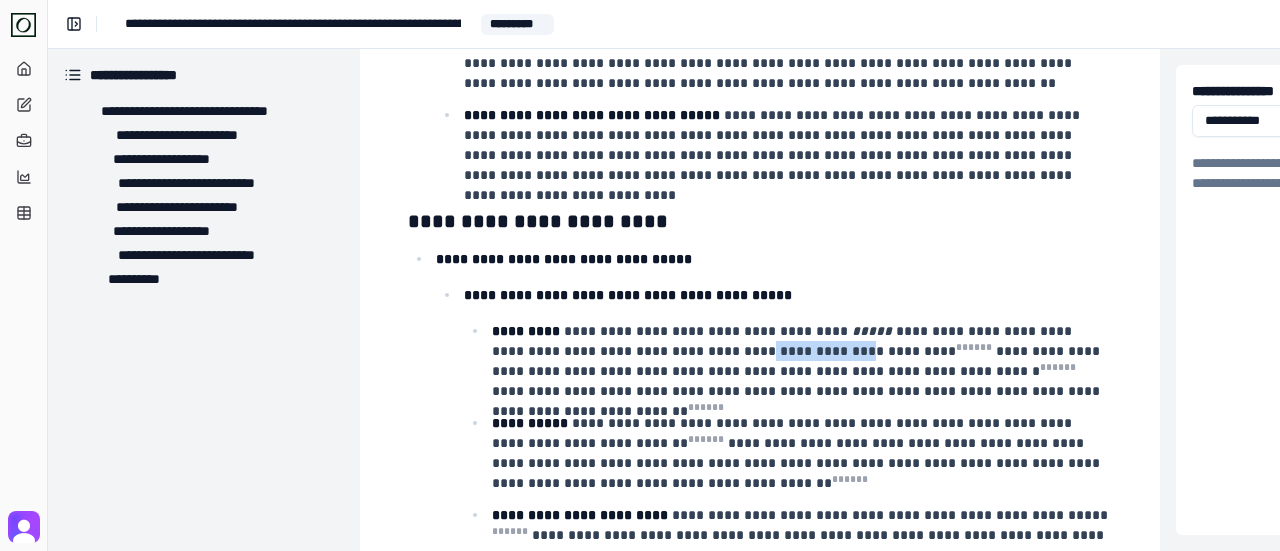 drag, startPoint x: 653, startPoint y: 363, endPoint x: 740, endPoint y: 369, distance: 87.20665 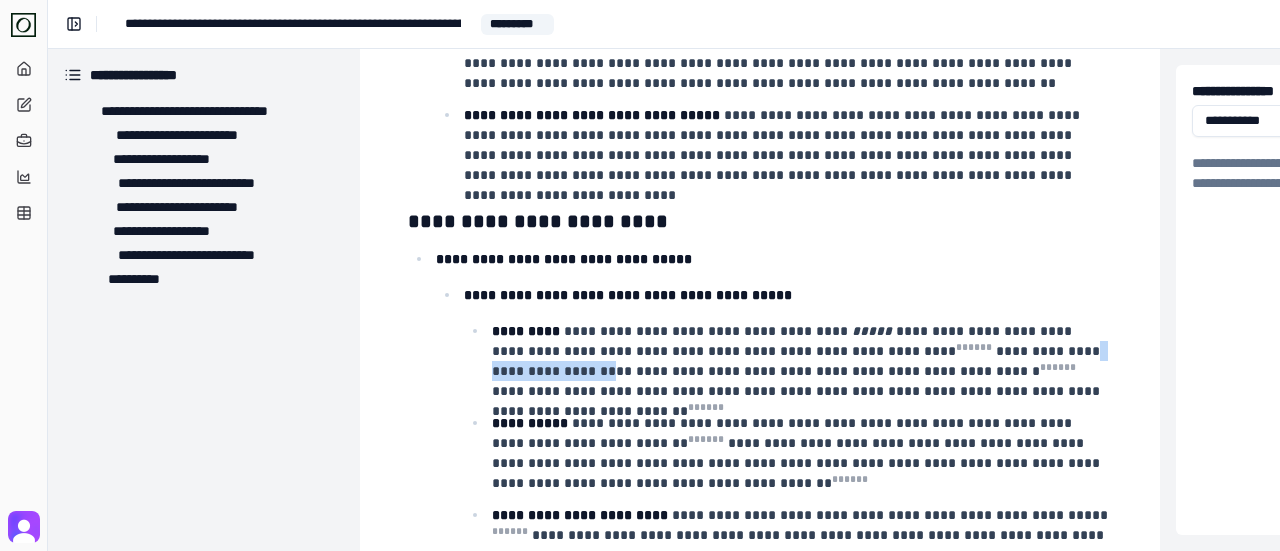 drag, startPoint x: 914, startPoint y: 366, endPoint x: 1045, endPoint y: 365, distance: 131.00381 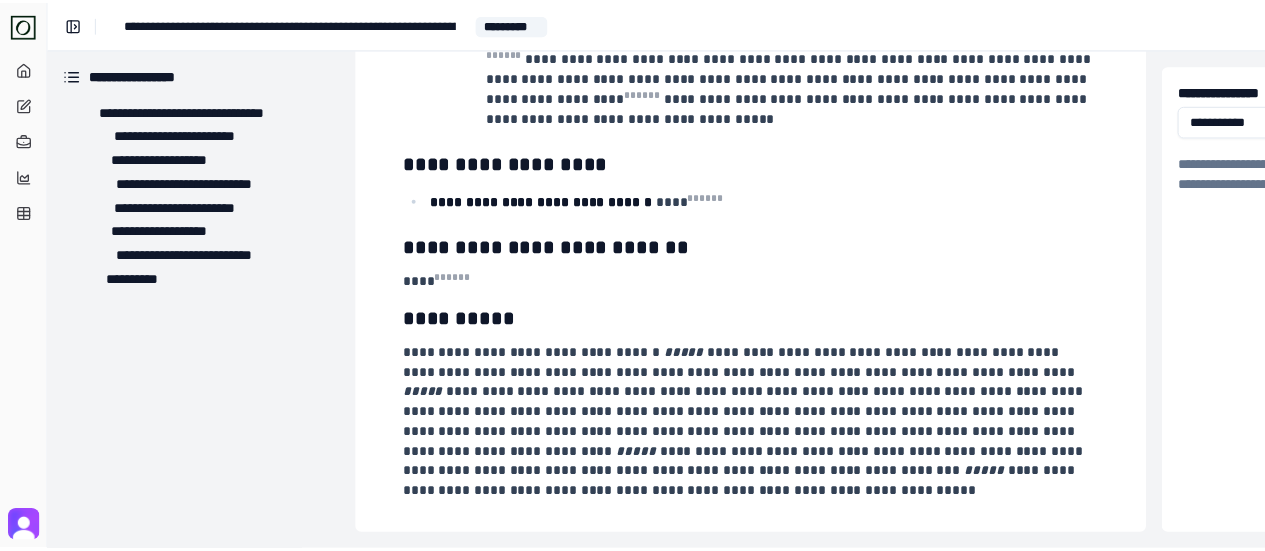 scroll, scrollTop: 1608, scrollLeft: 0, axis: vertical 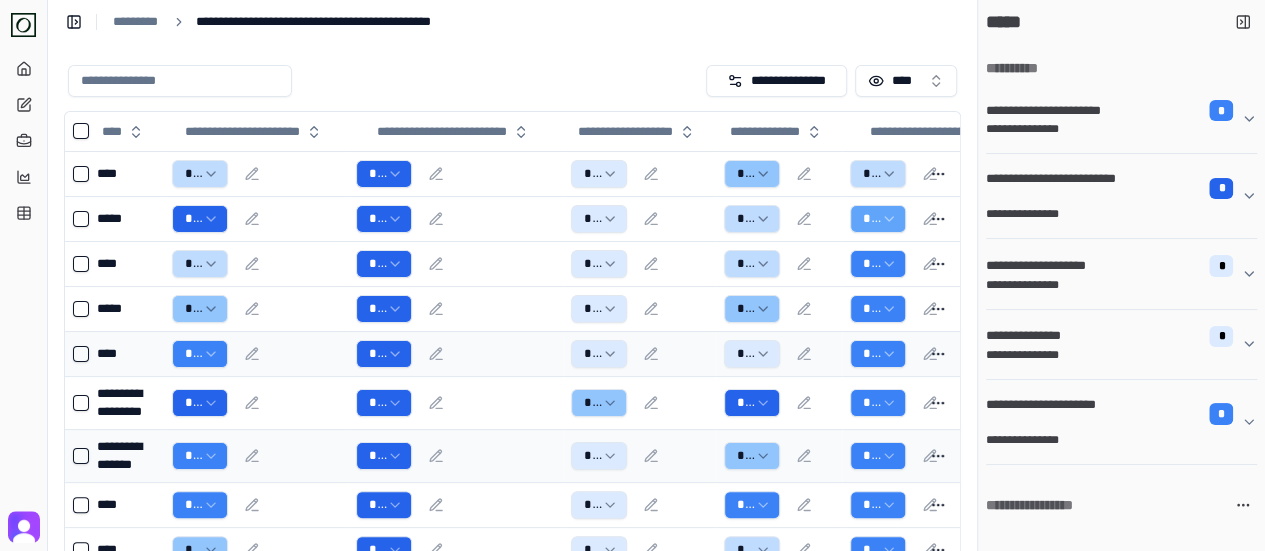 click on "**********" at bounding box center [126, 456] 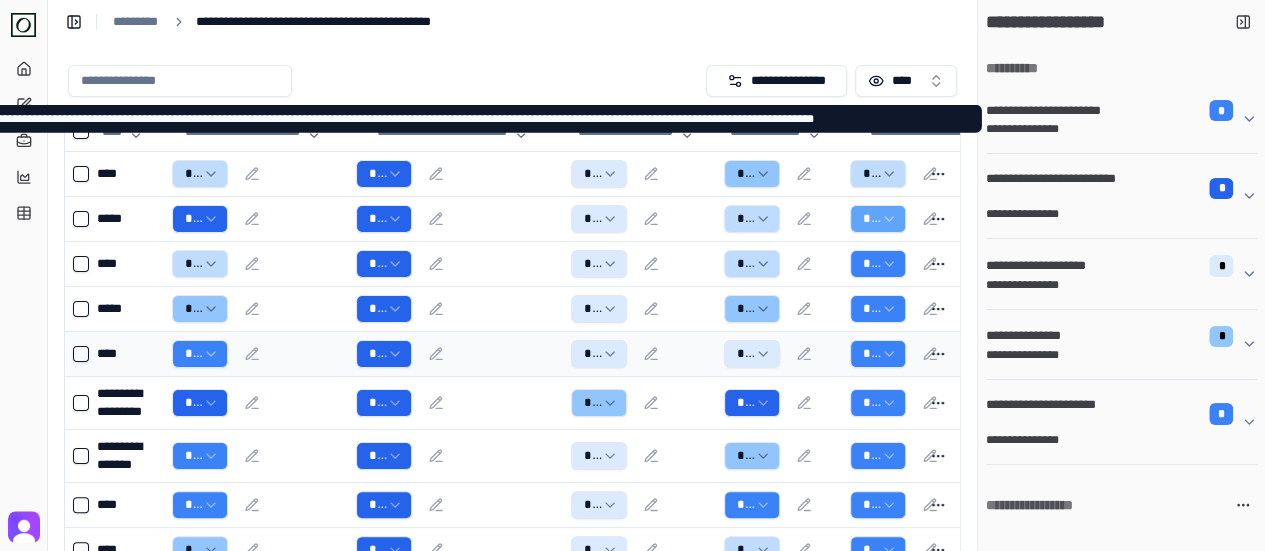 click on "**********" at bounding box center [1113, 110] 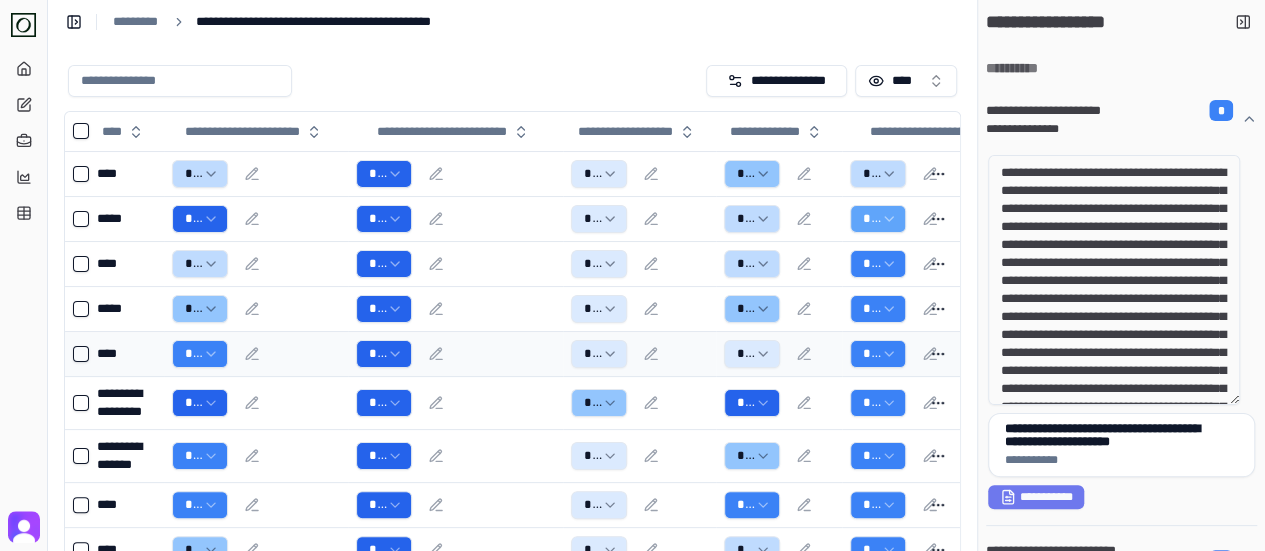 drag, startPoint x: 1092, startPoint y: 190, endPoint x: 1165, endPoint y: 229, distance: 82.764725 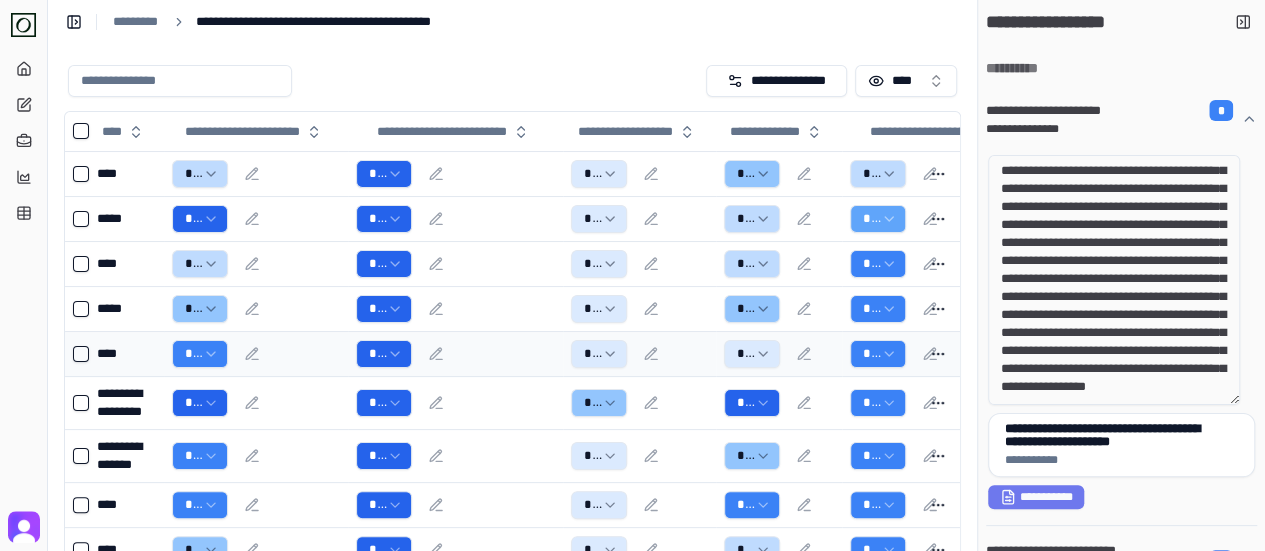 scroll, scrollTop: 127, scrollLeft: 0, axis: vertical 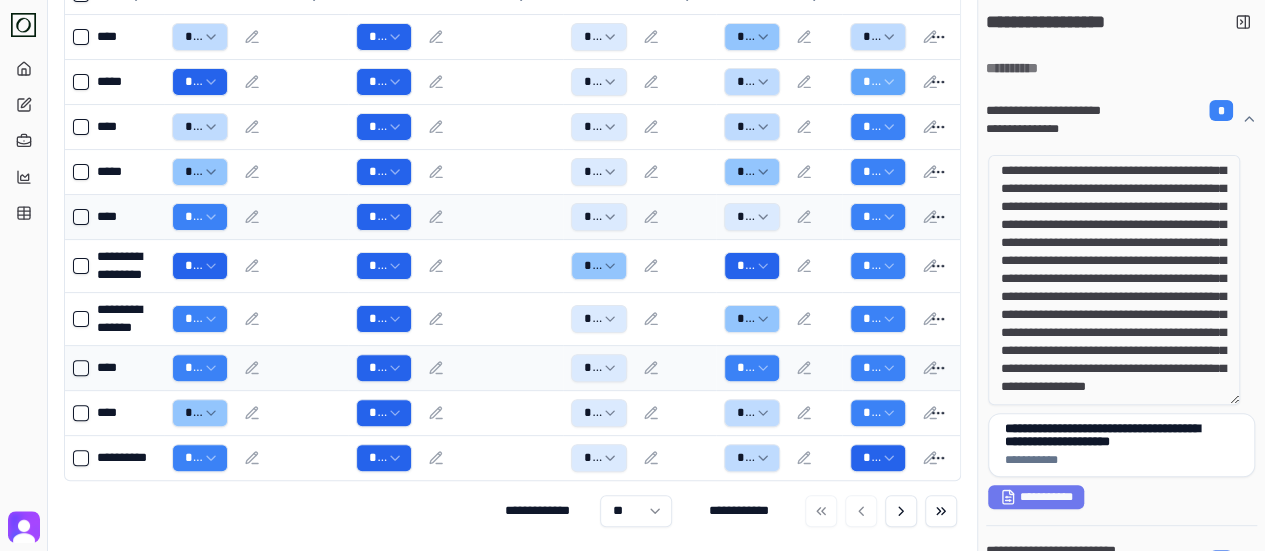 click on "****" at bounding box center (126, 368) 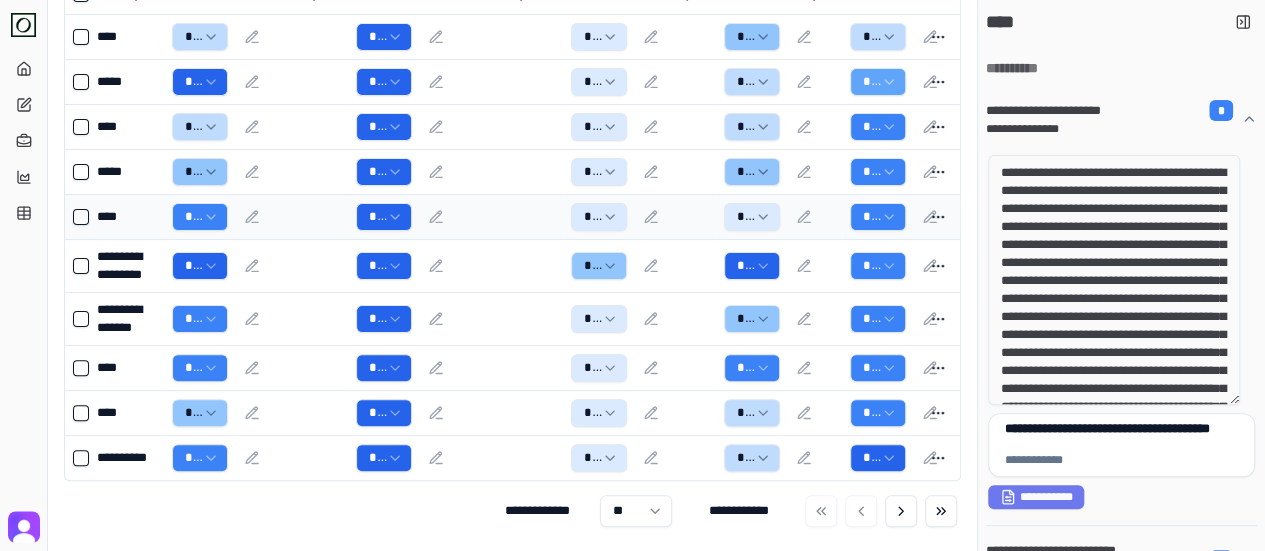 drag, startPoint x: 1082, startPoint y: 193, endPoint x: 1122, endPoint y: 220, distance: 48.259712 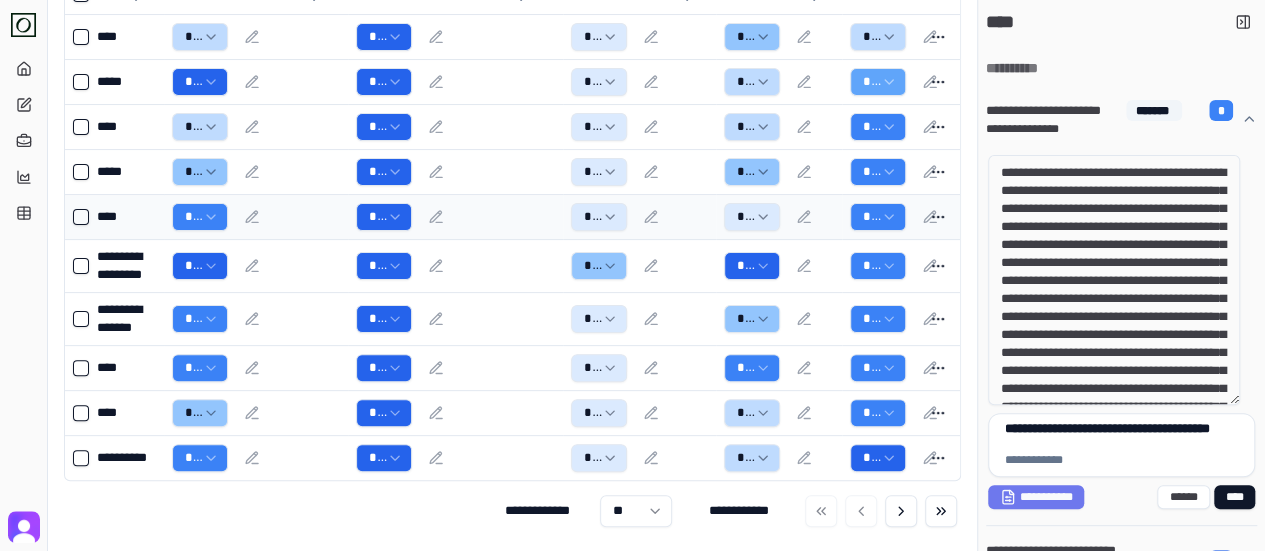 click on "**********" at bounding box center [1114, 280] 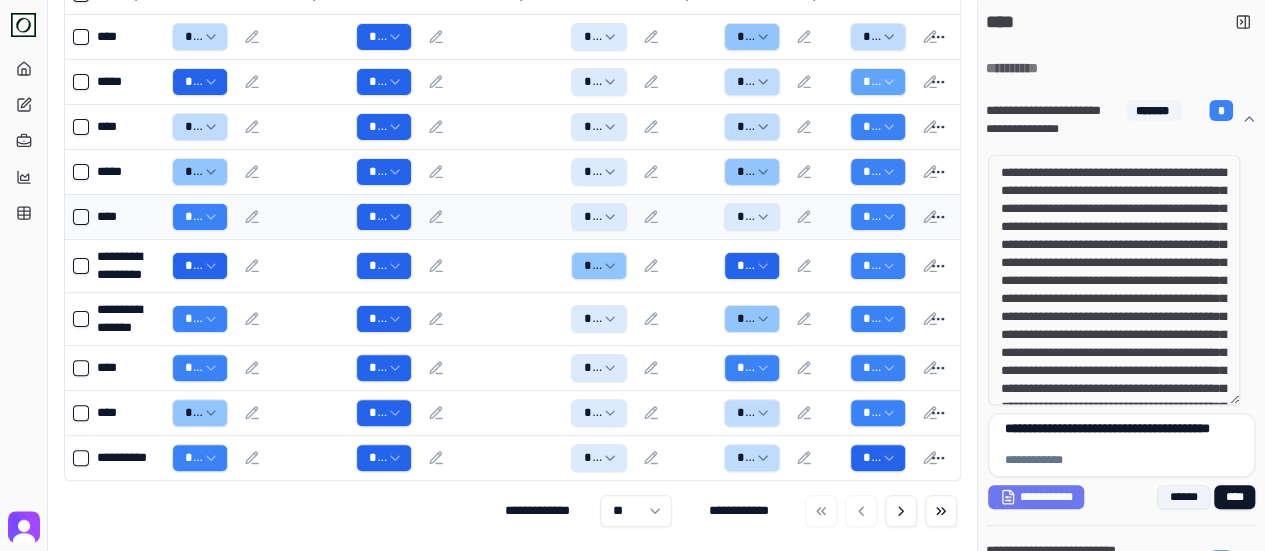 click on "******" at bounding box center [1183, 497] 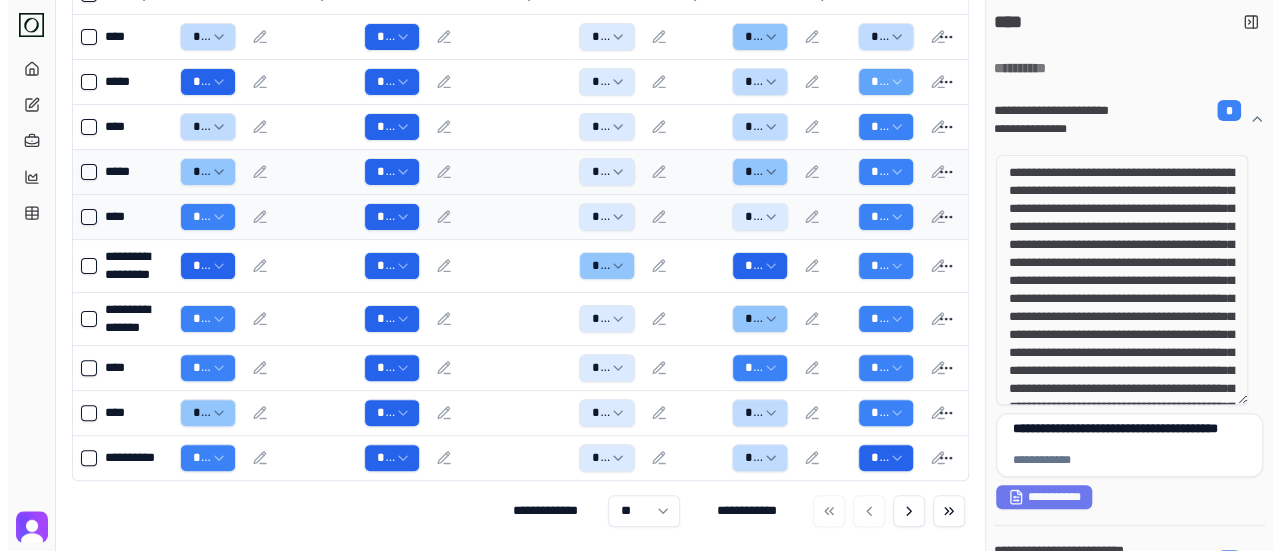 scroll, scrollTop: 0, scrollLeft: 0, axis: both 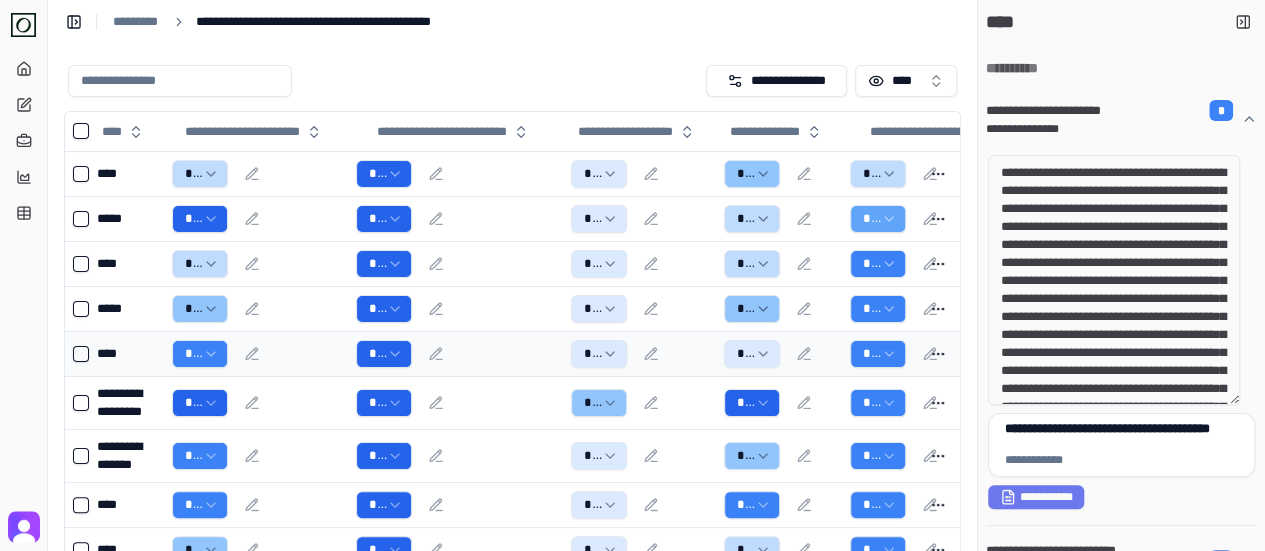 click at bounding box center [180, 81] 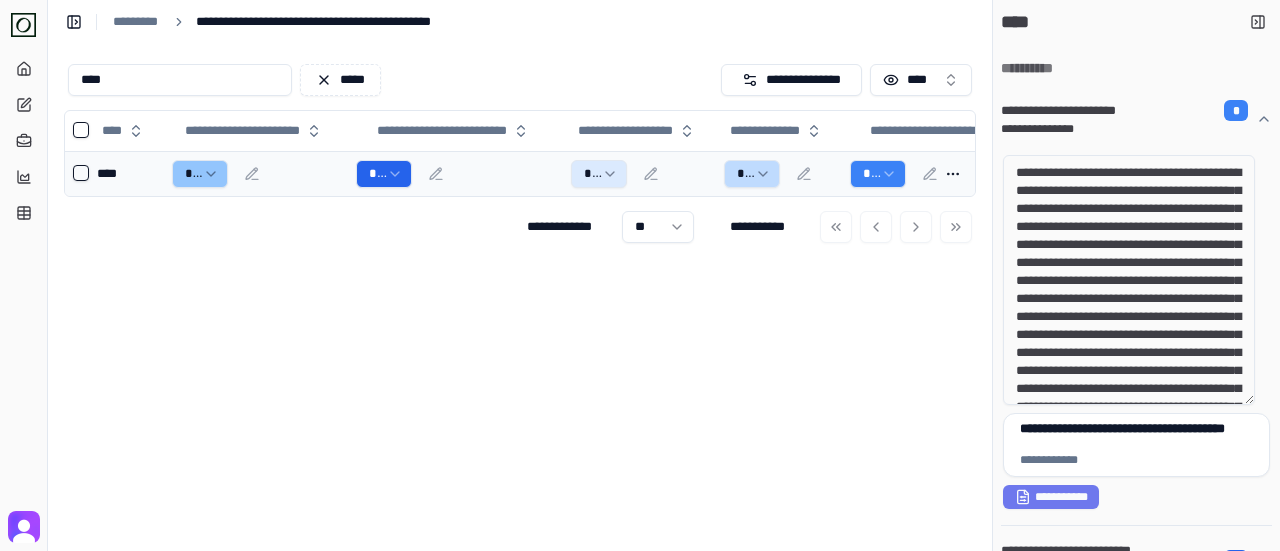 click on "*" at bounding box center (256, 174) 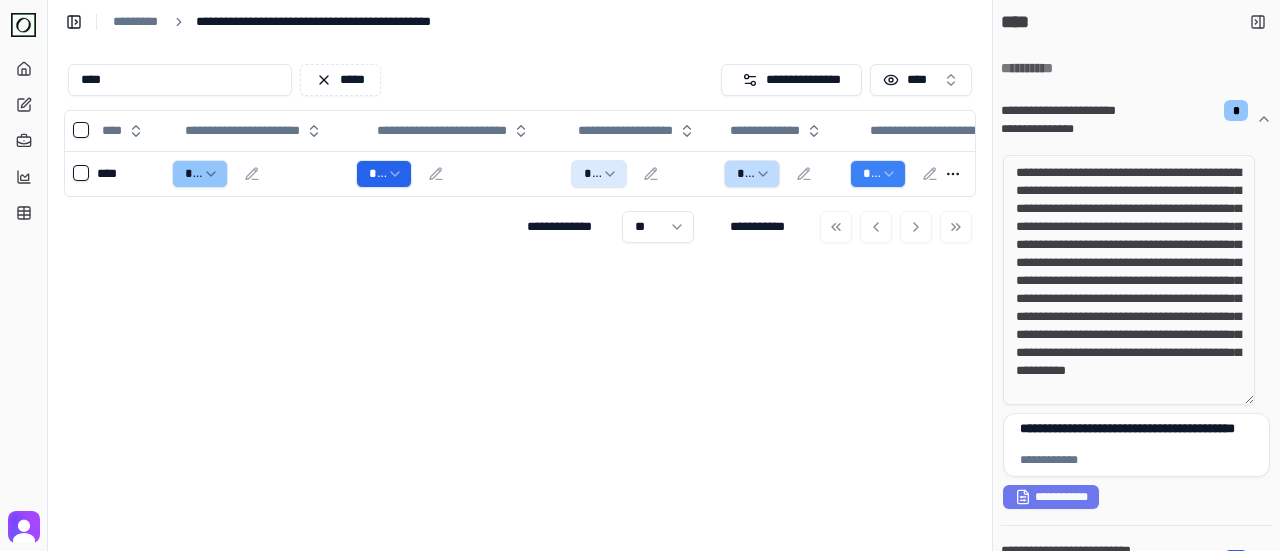 scroll, scrollTop: 37, scrollLeft: 0, axis: vertical 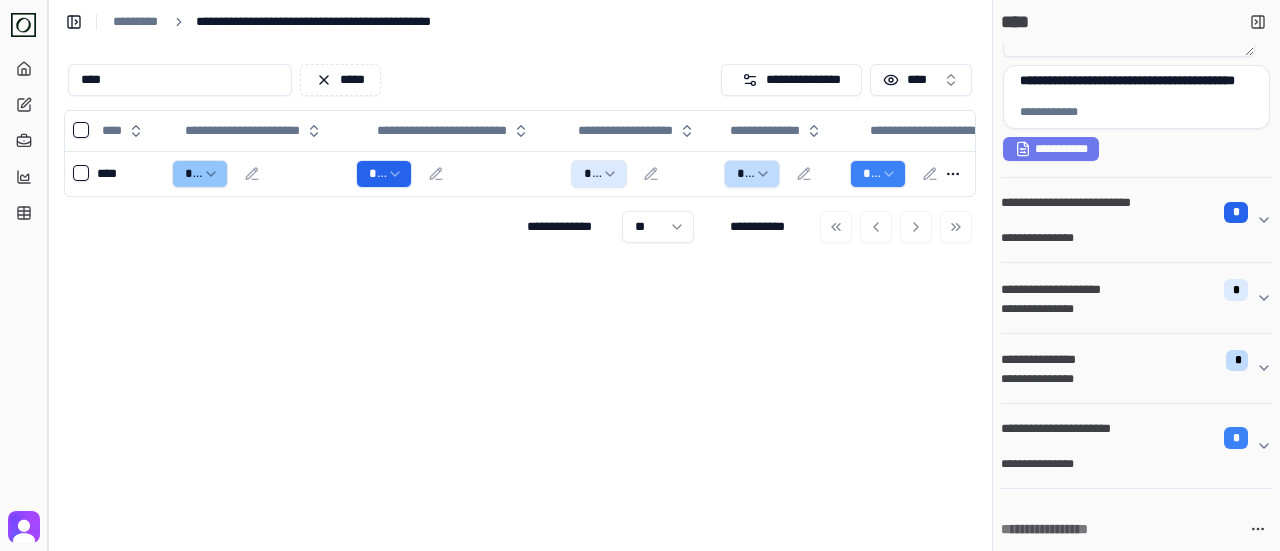 drag, startPoint x: 238, startPoint y: 77, endPoint x: 40, endPoint y: 72, distance: 198.06313 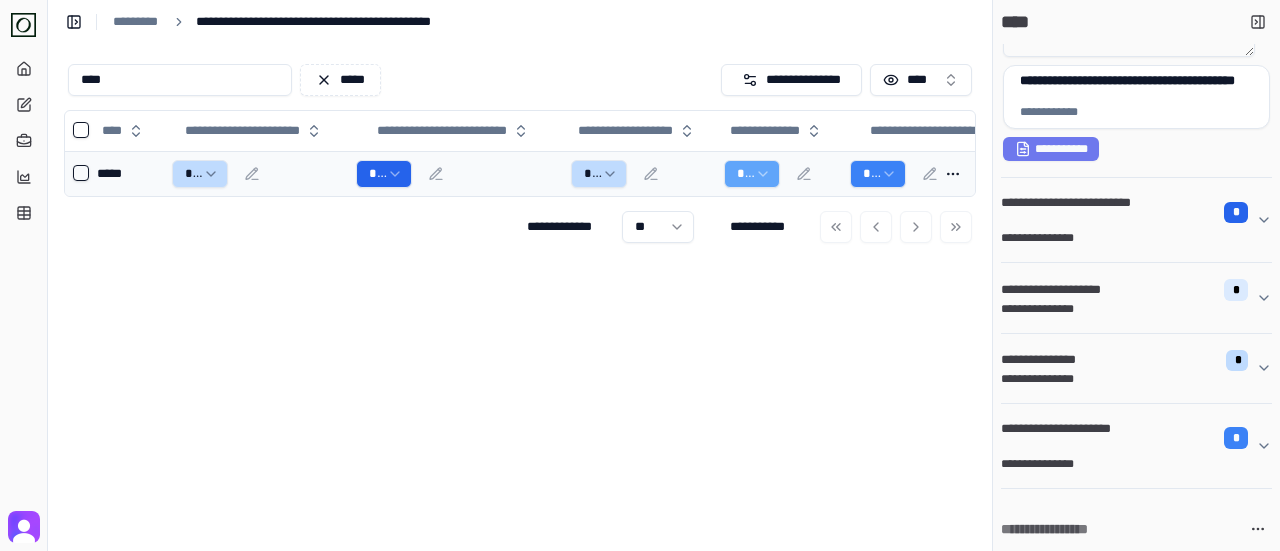 type on "****" 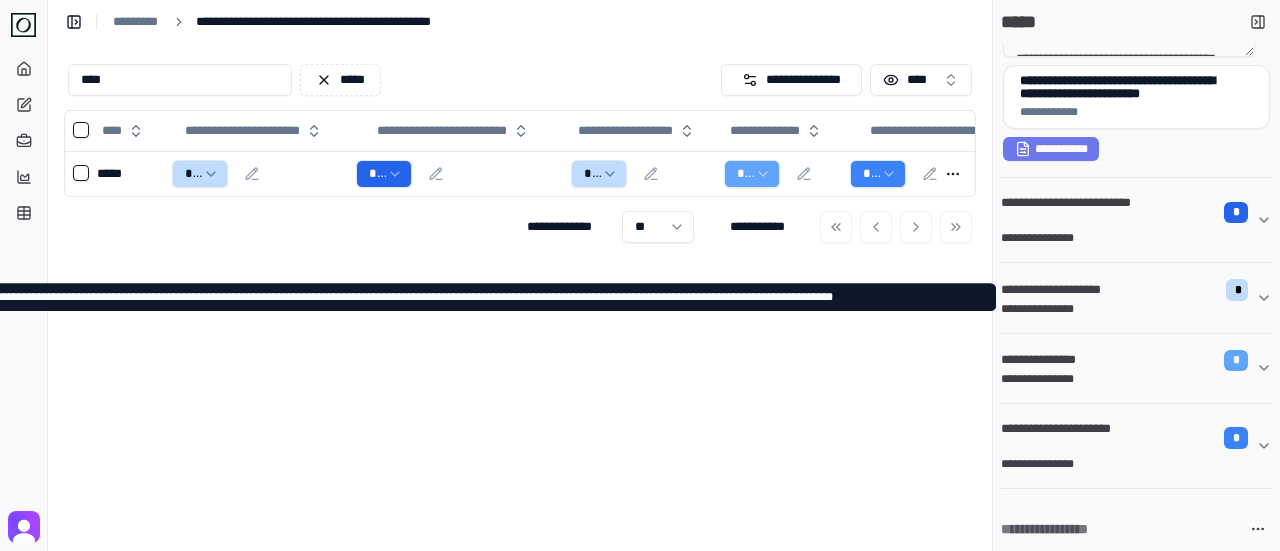 click on "**********" at bounding box center [1128, 289] 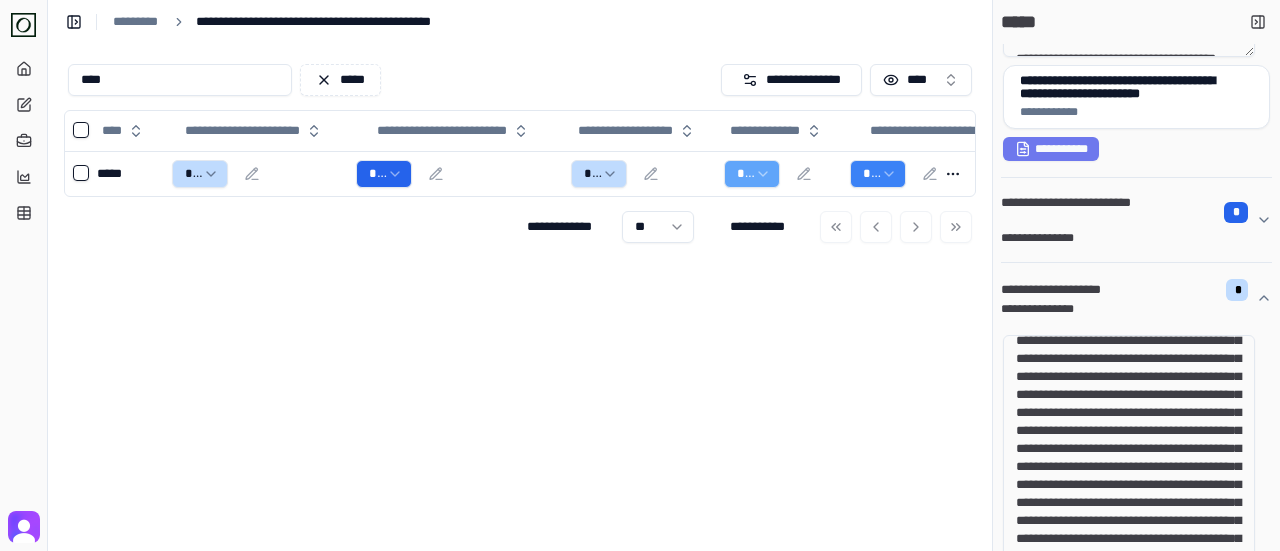scroll, scrollTop: 0, scrollLeft: 0, axis: both 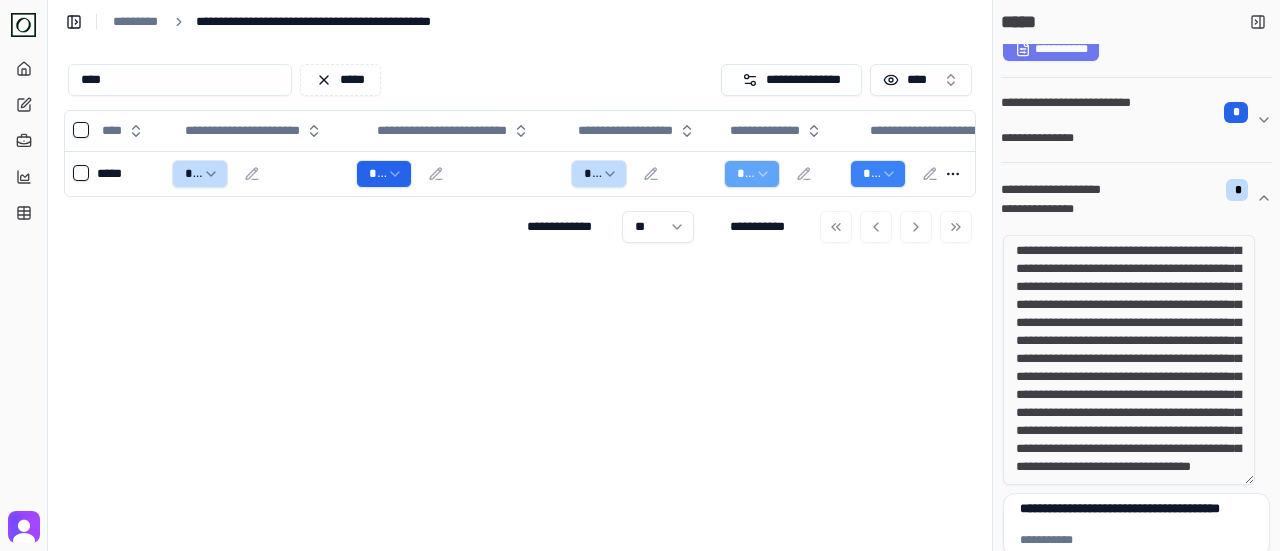 drag, startPoint x: 1122, startPoint y: 389, endPoint x: 1162, endPoint y: 427, distance: 55.17246 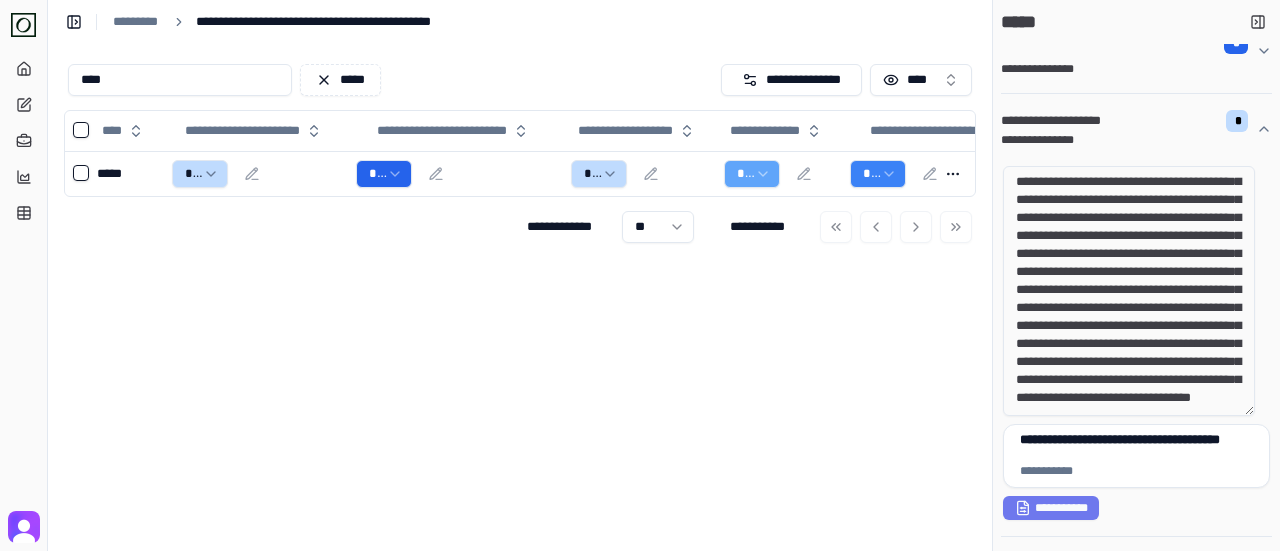 scroll, scrollTop: 548, scrollLeft: 0, axis: vertical 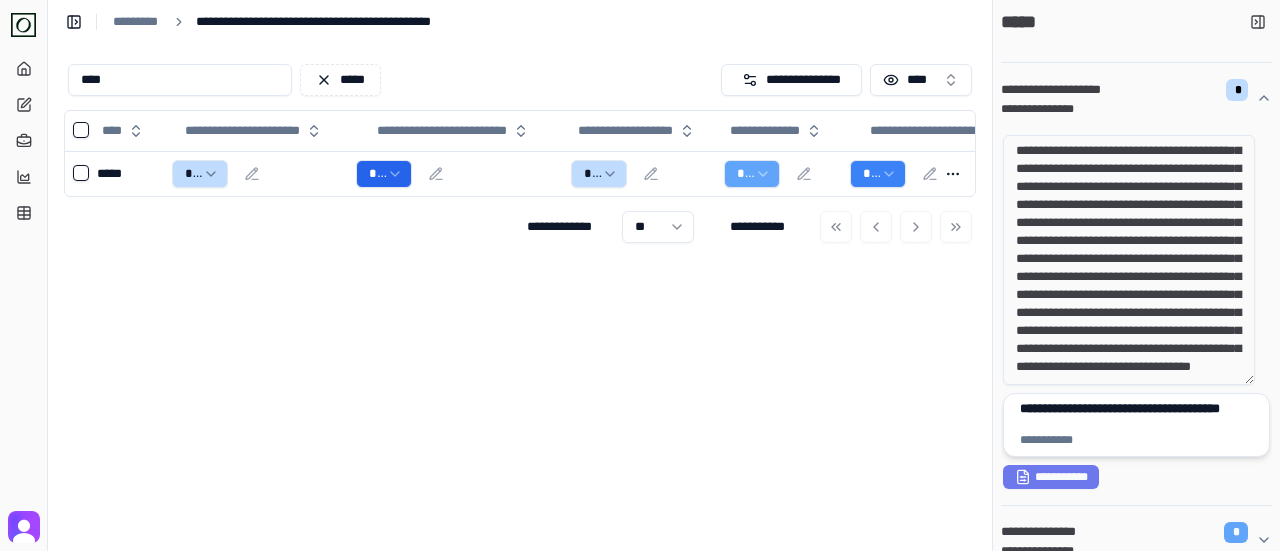 click on "**********" at bounding box center (1136, 425) 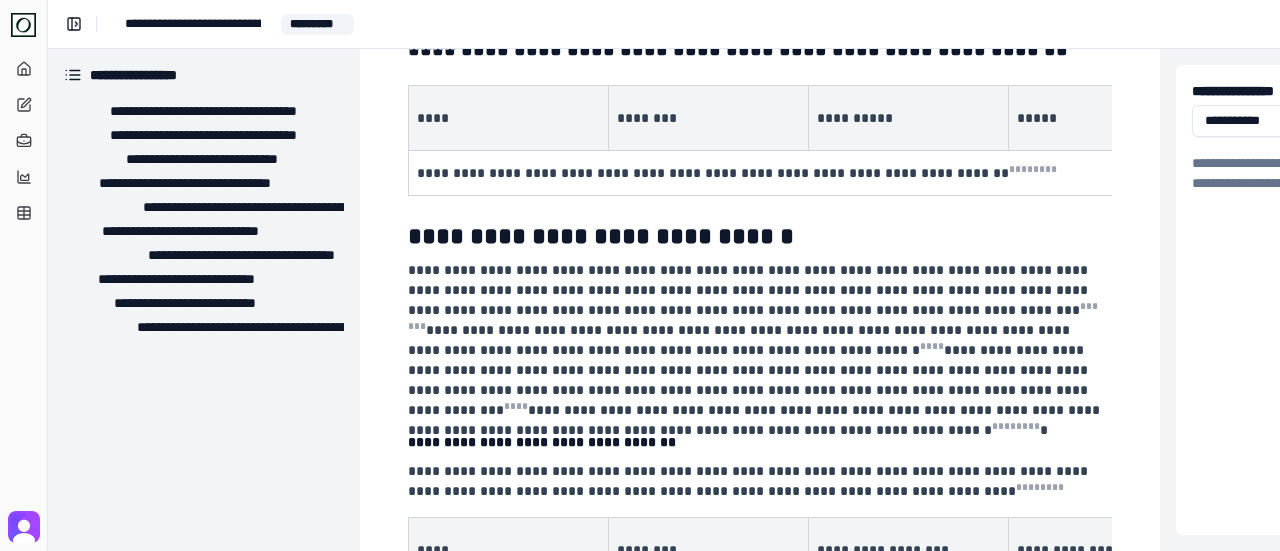 scroll, scrollTop: 868, scrollLeft: 0, axis: vertical 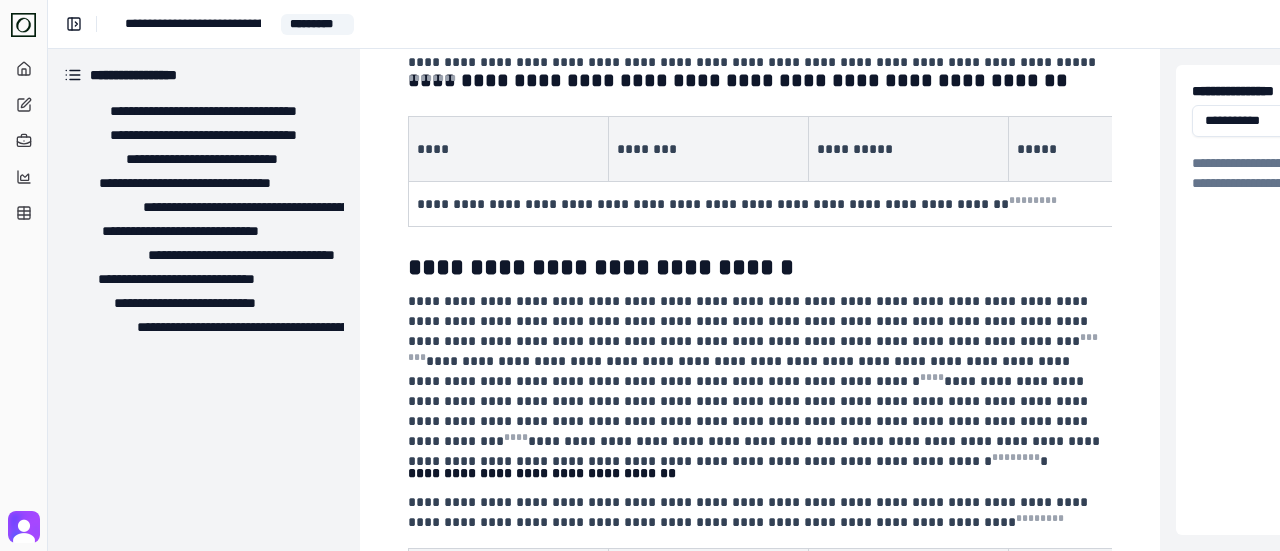 click on "**********" at bounding box center (758, 371) 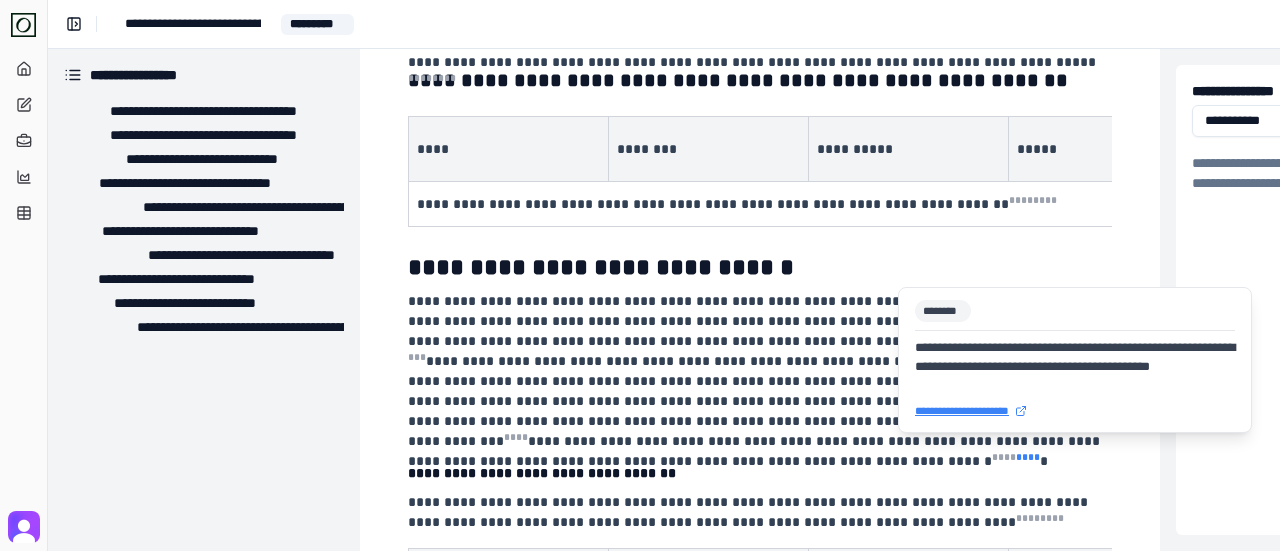 click on "* ** *" at bounding box center [1028, 457] 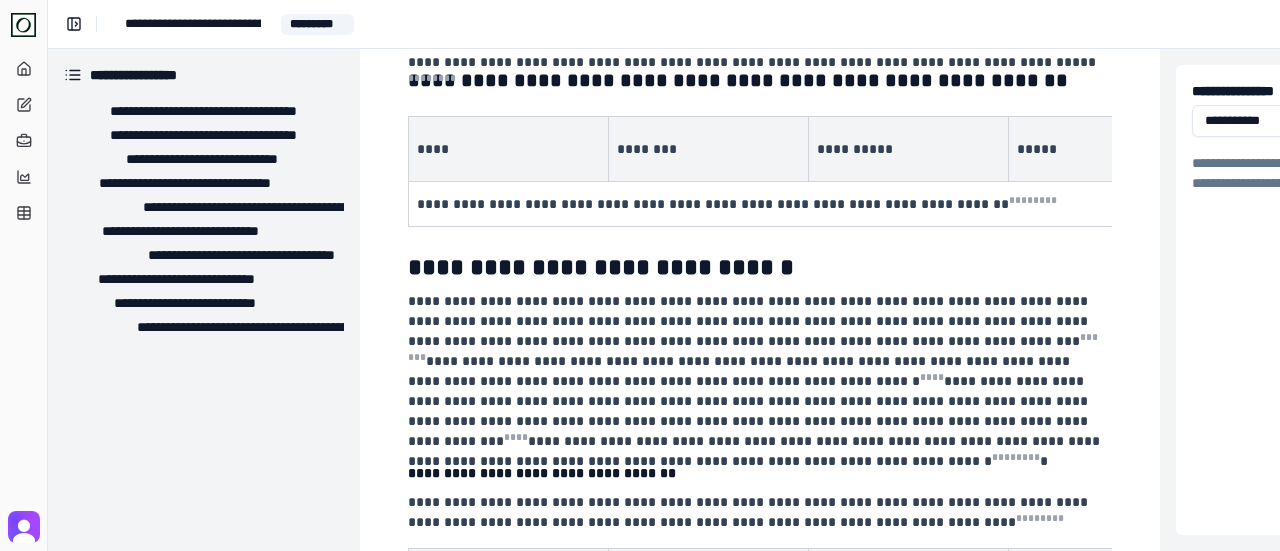 click on "**********" at bounding box center (758, 371) 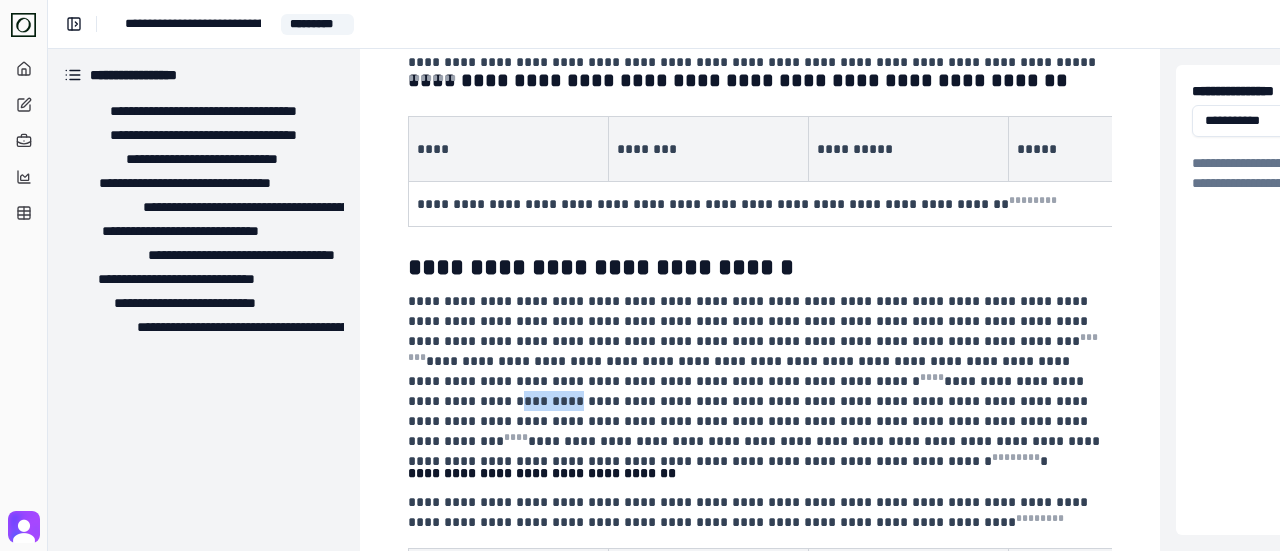 drag, startPoint x: 730, startPoint y: 395, endPoint x: 714, endPoint y: 367, distance: 32.24903 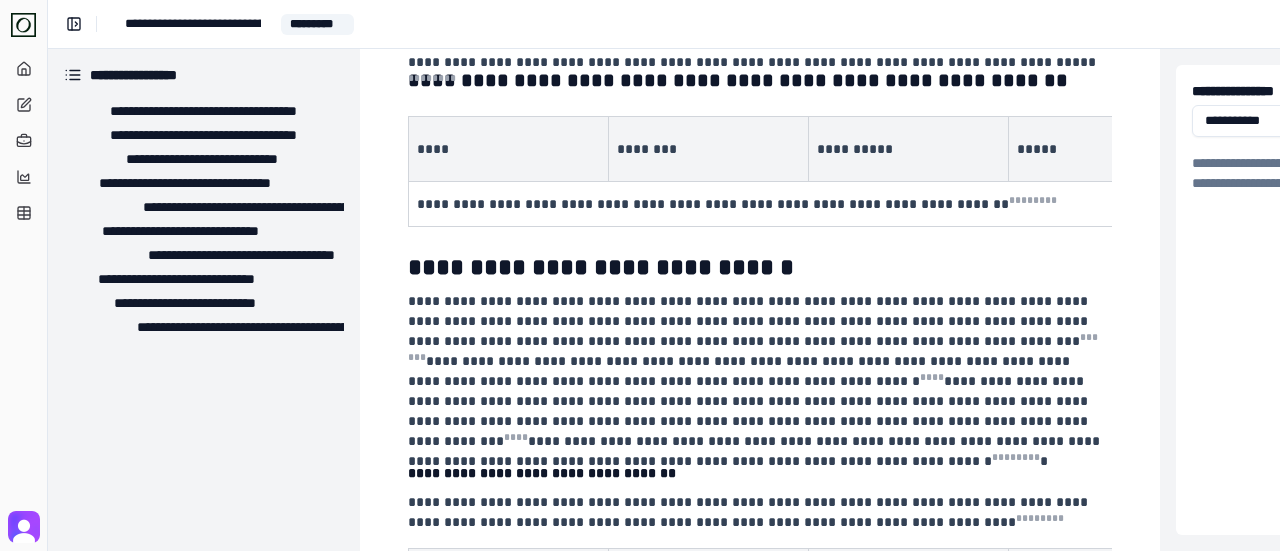 click on "**********" at bounding box center (758, 371) 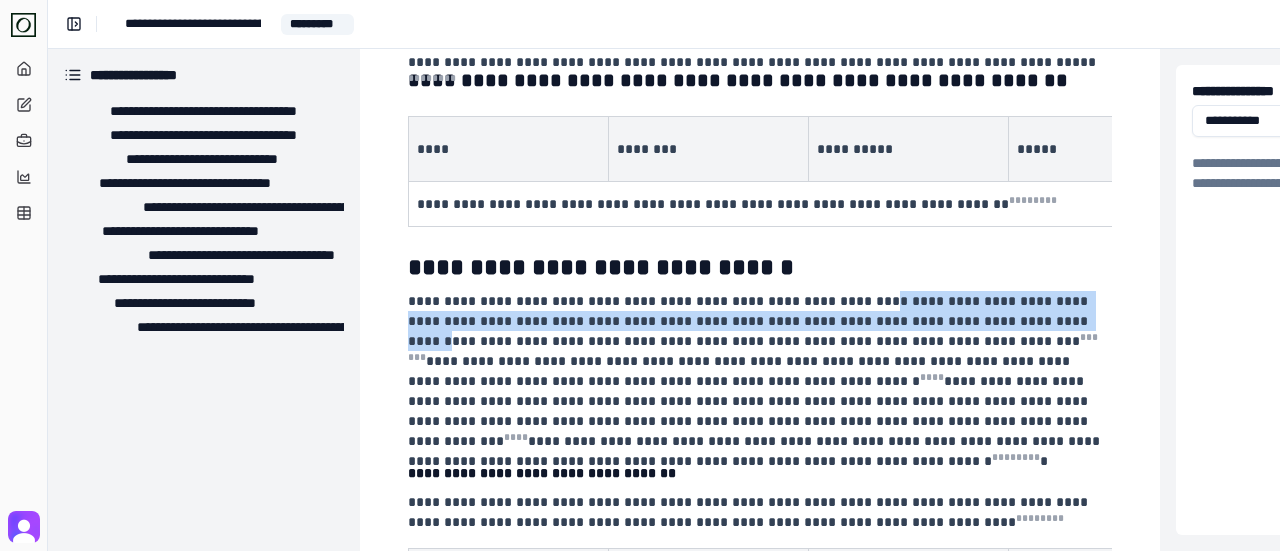drag, startPoint x: 830, startPoint y: 305, endPoint x: 962, endPoint y: 327, distance: 133.82077 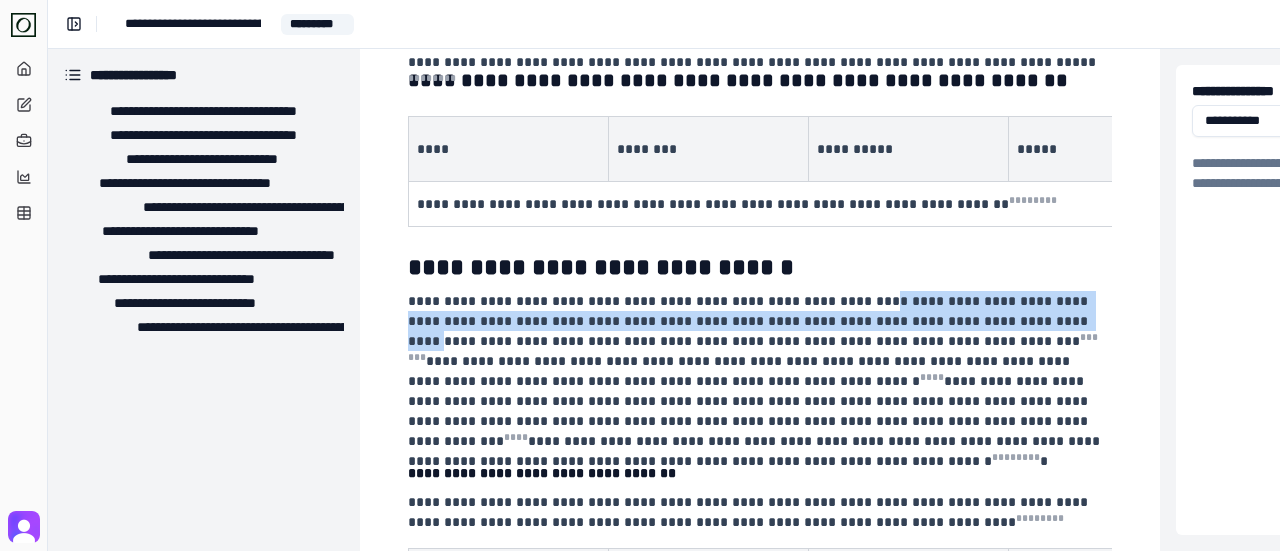 drag, startPoint x: 960, startPoint y: 327, endPoint x: 943, endPoint y: 327, distance: 17 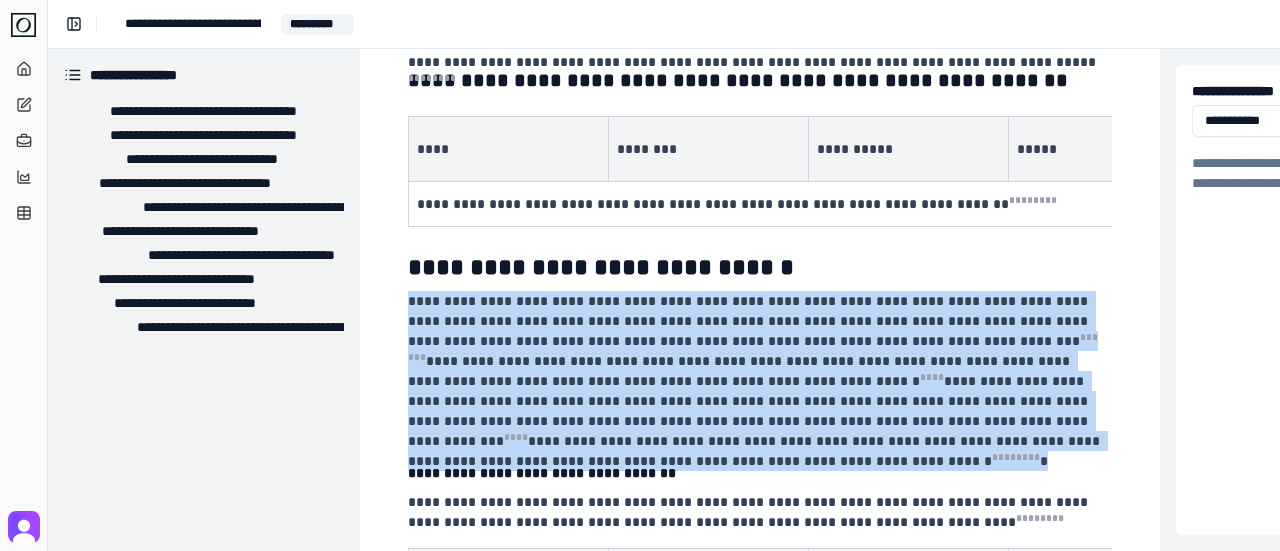 click on "**********" at bounding box center [758, 371] 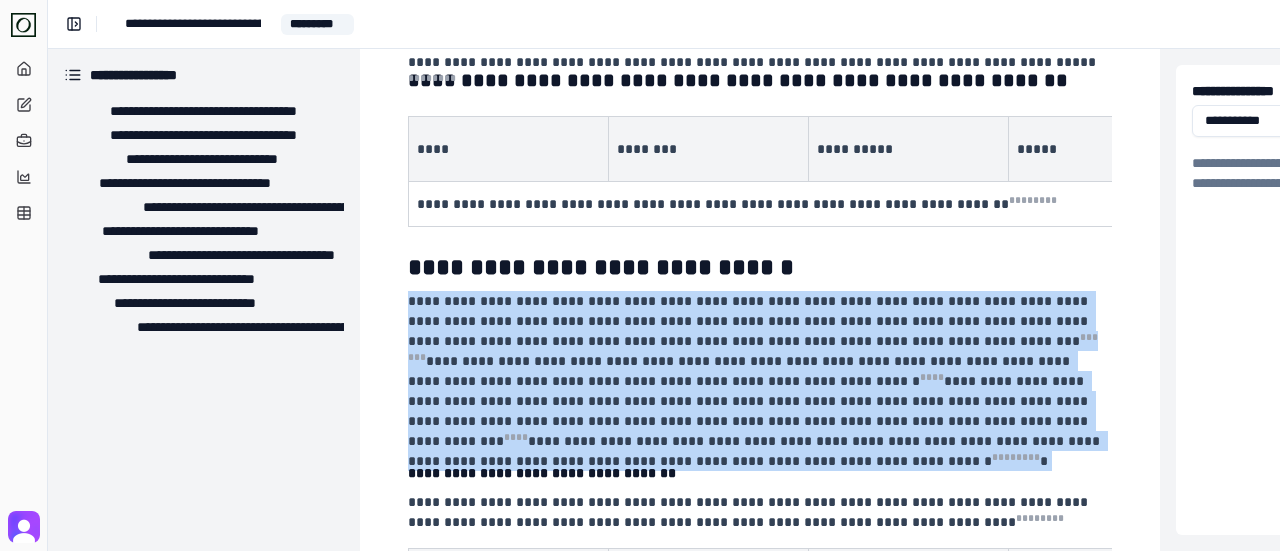 click on "**********" at bounding box center (758, 371) 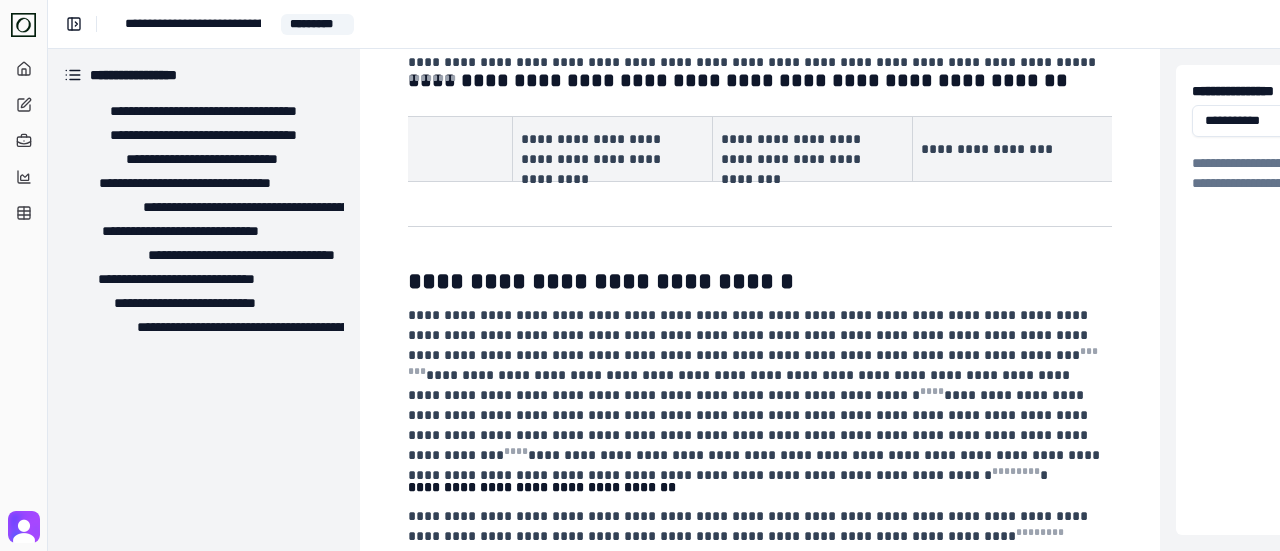 scroll, scrollTop: 0, scrollLeft: 0, axis: both 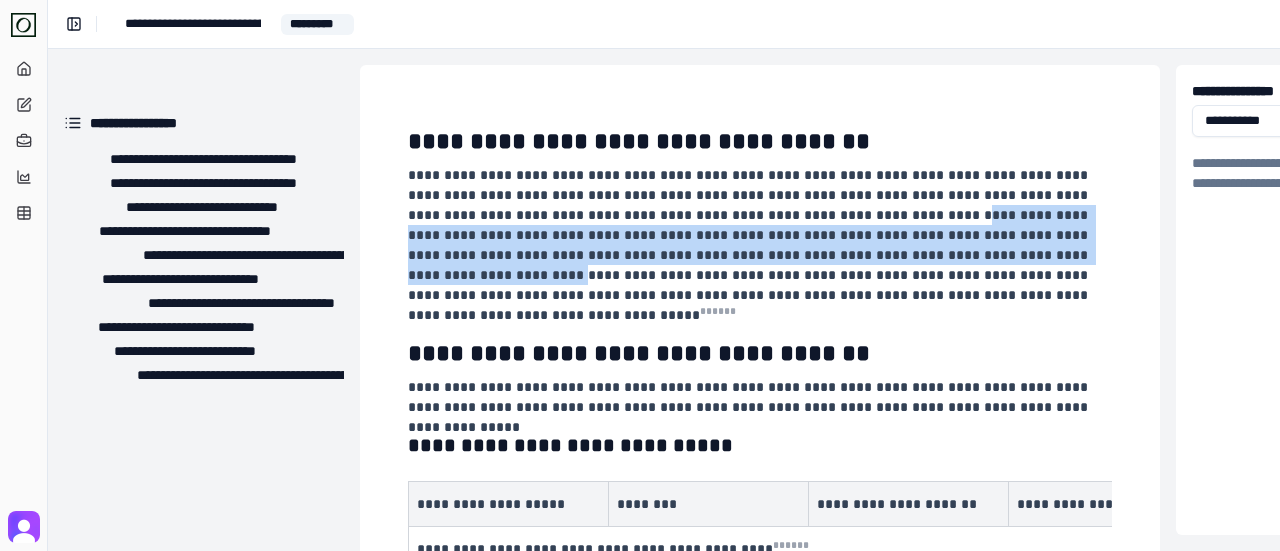 drag, startPoint x: 737, startPoint y: 221, endPoint x: 833, endPoint y: 261, distance: 104 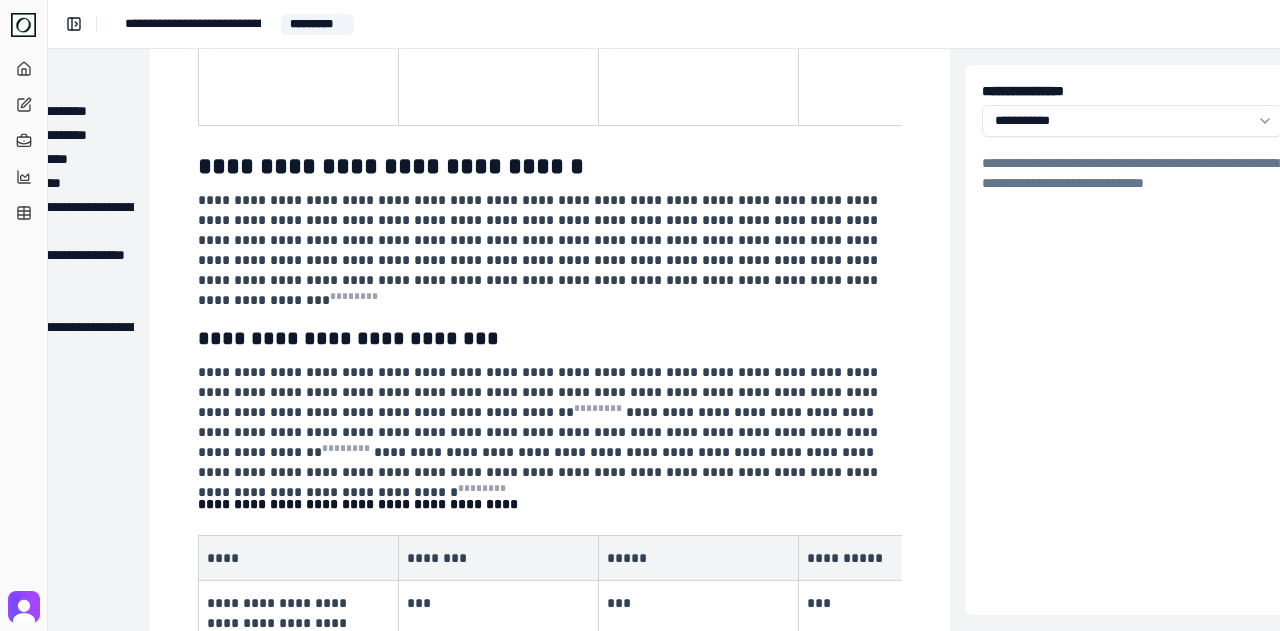 scroll, scrollTop: 1800, scrollLeft: 274, axis: both 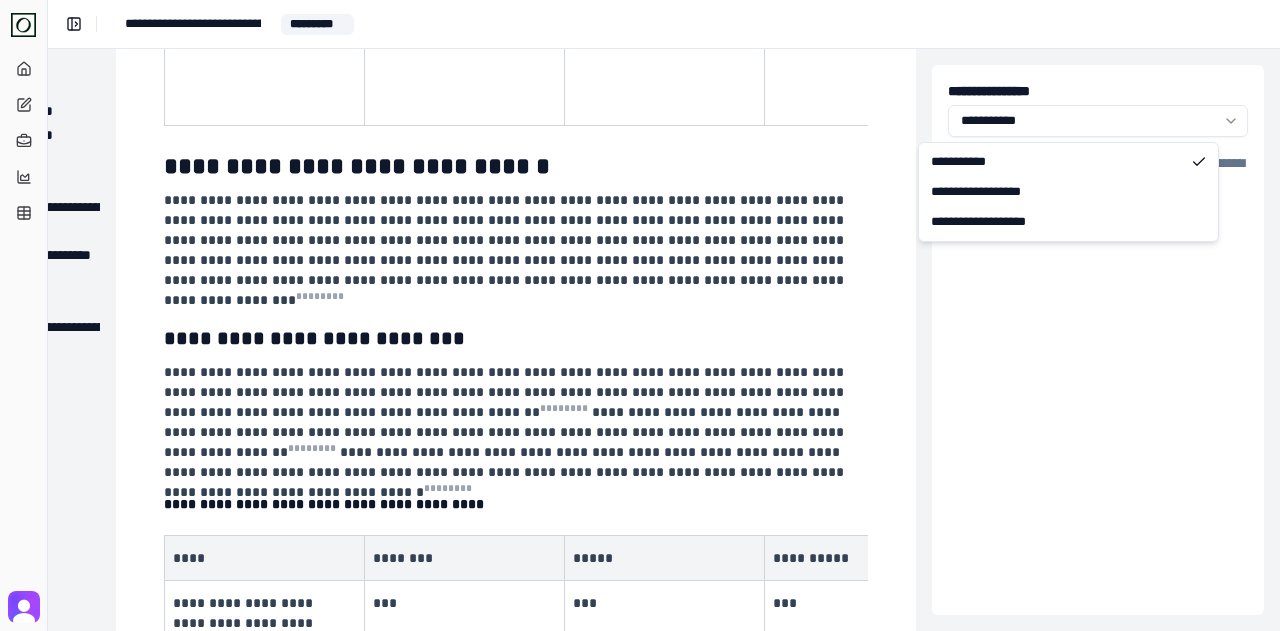 click on "**********" at bounding box center (640, 315) 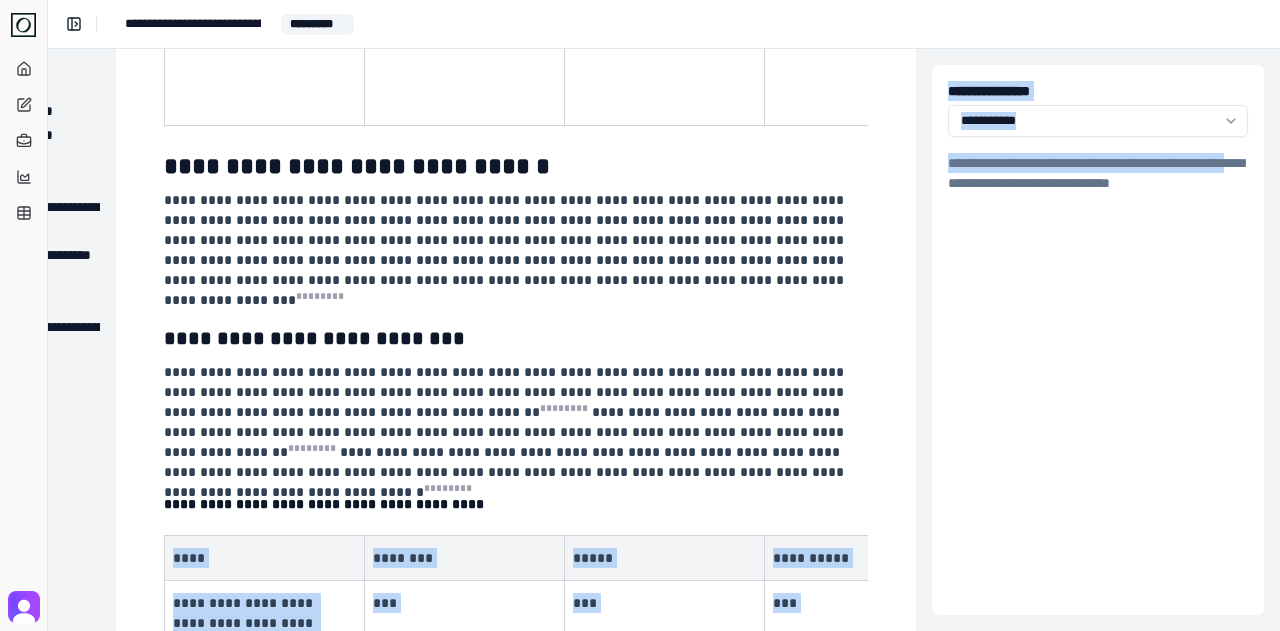 scroll, scrollTop: 1818, scrollLeft: 272, axis: both 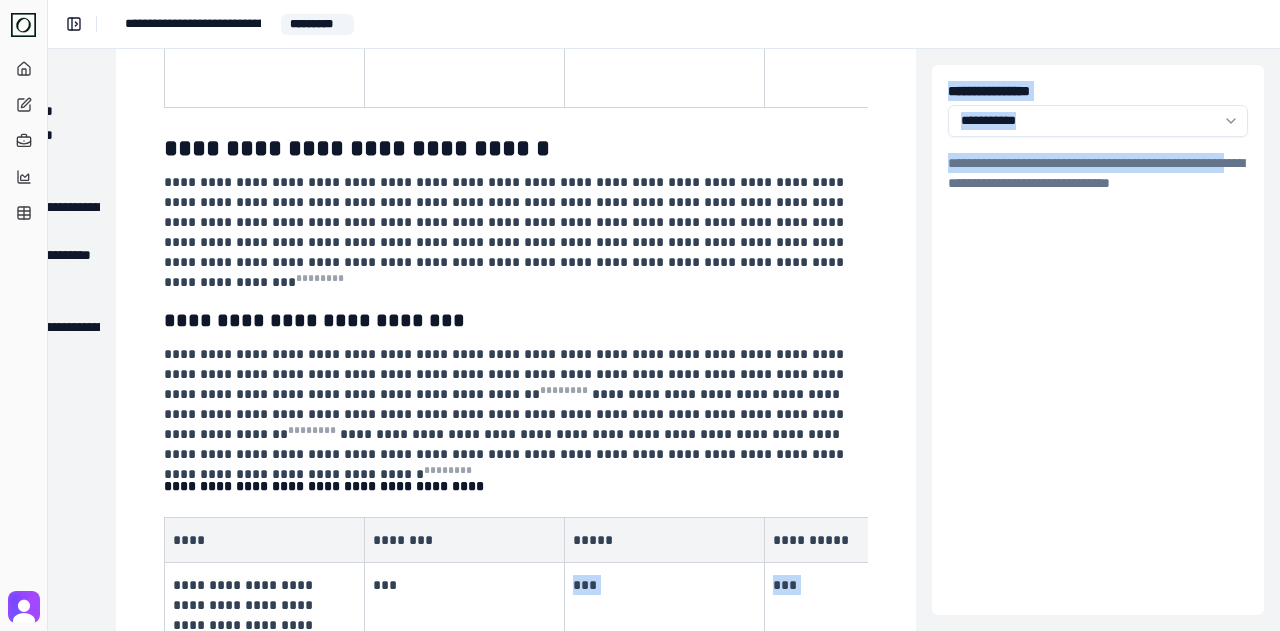drag, startPoint x: 821, startPoint y: 593, endPoint x: 386, endPoint y: 555, distance: 436.65662 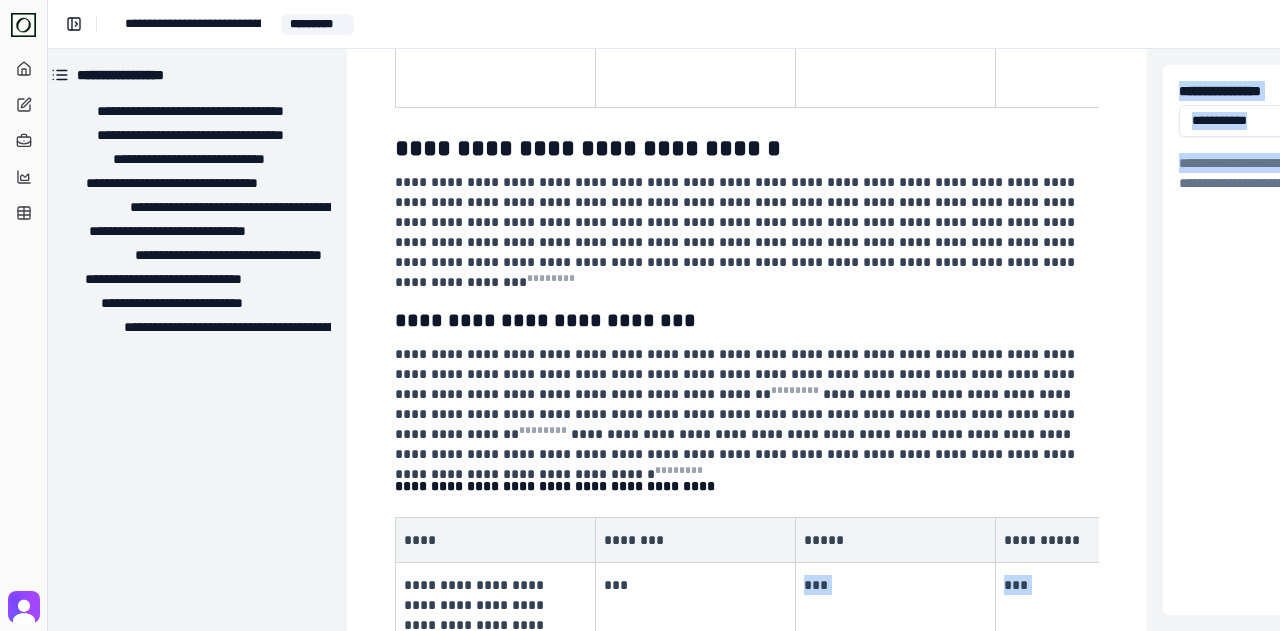 scroll, scrollTop: 1818, scrollLeft: 0, axis: vertical 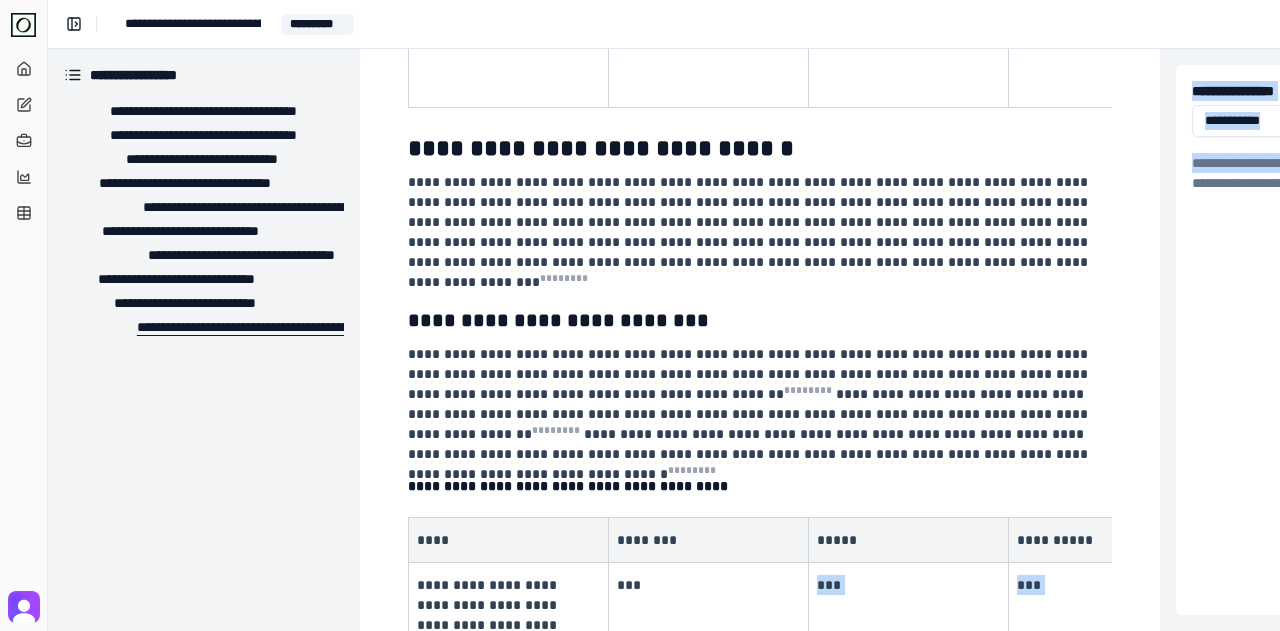click on "**********" at bounding box center (224, 327) 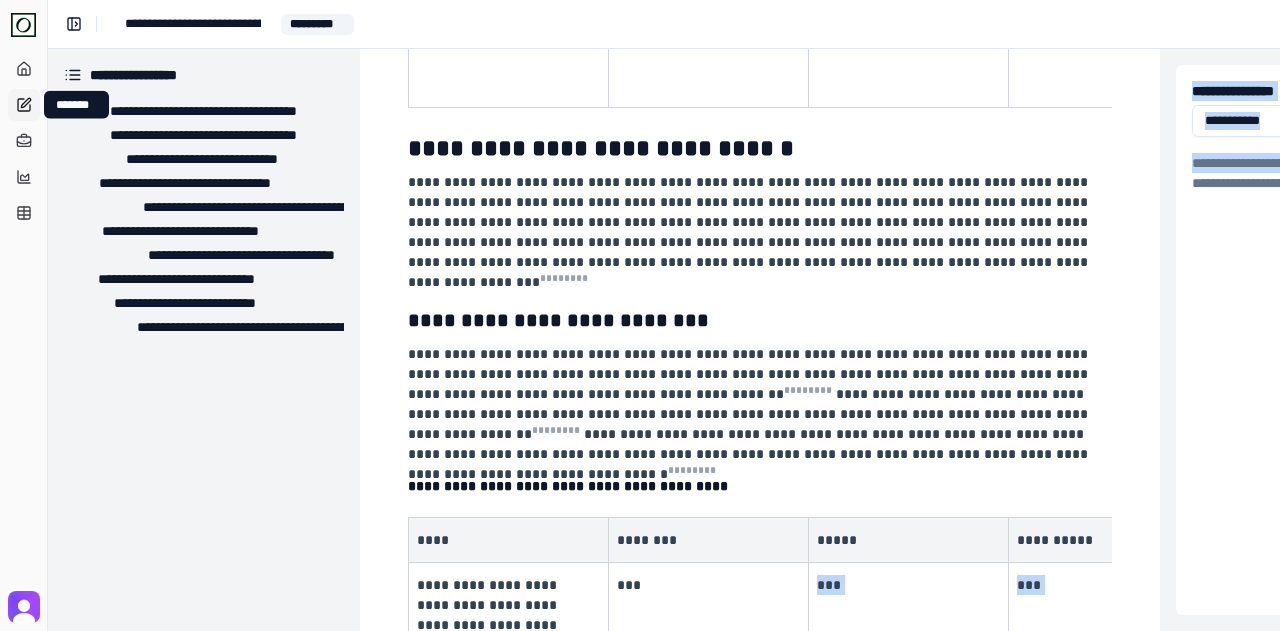 click on "*******" at bounding box center (24, 105) 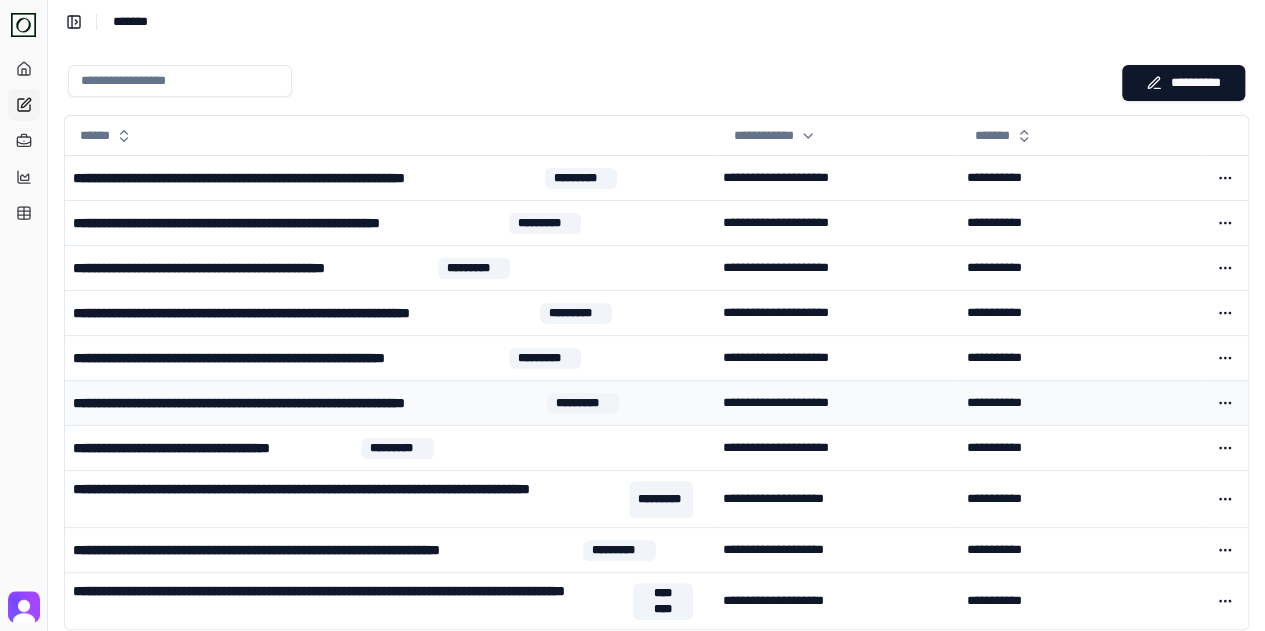 click on "**********" at bounding box center [306, 403] 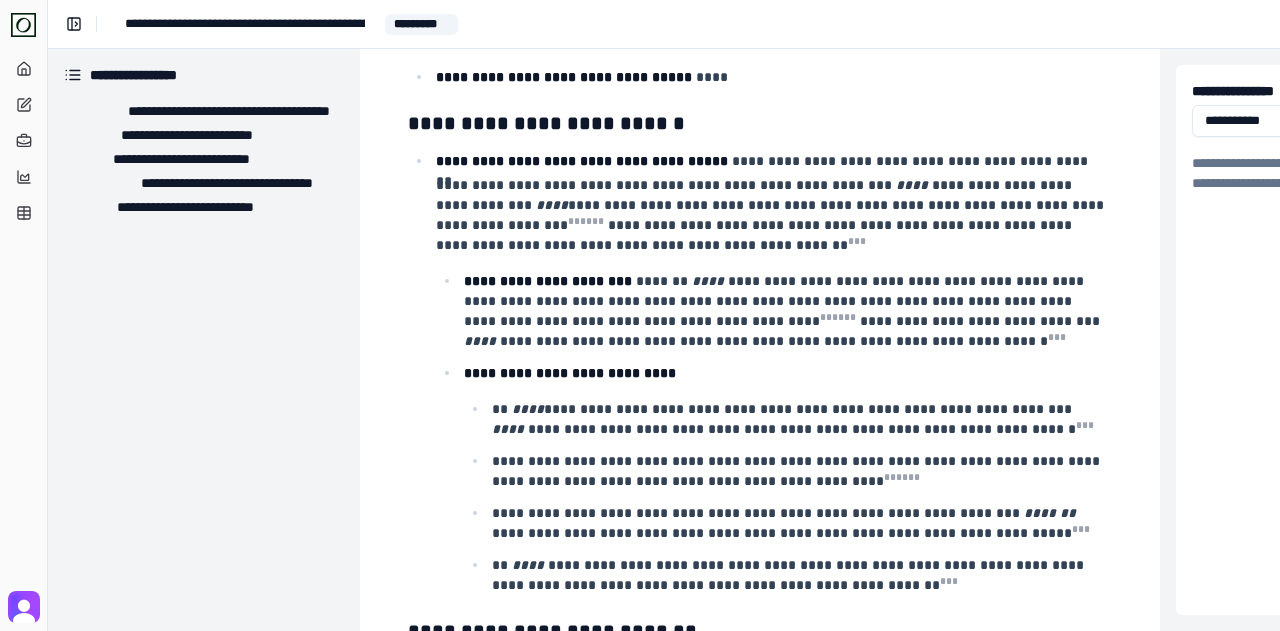scroll, scrollTop: 200, scrollLeft: 0, axis: vertical 